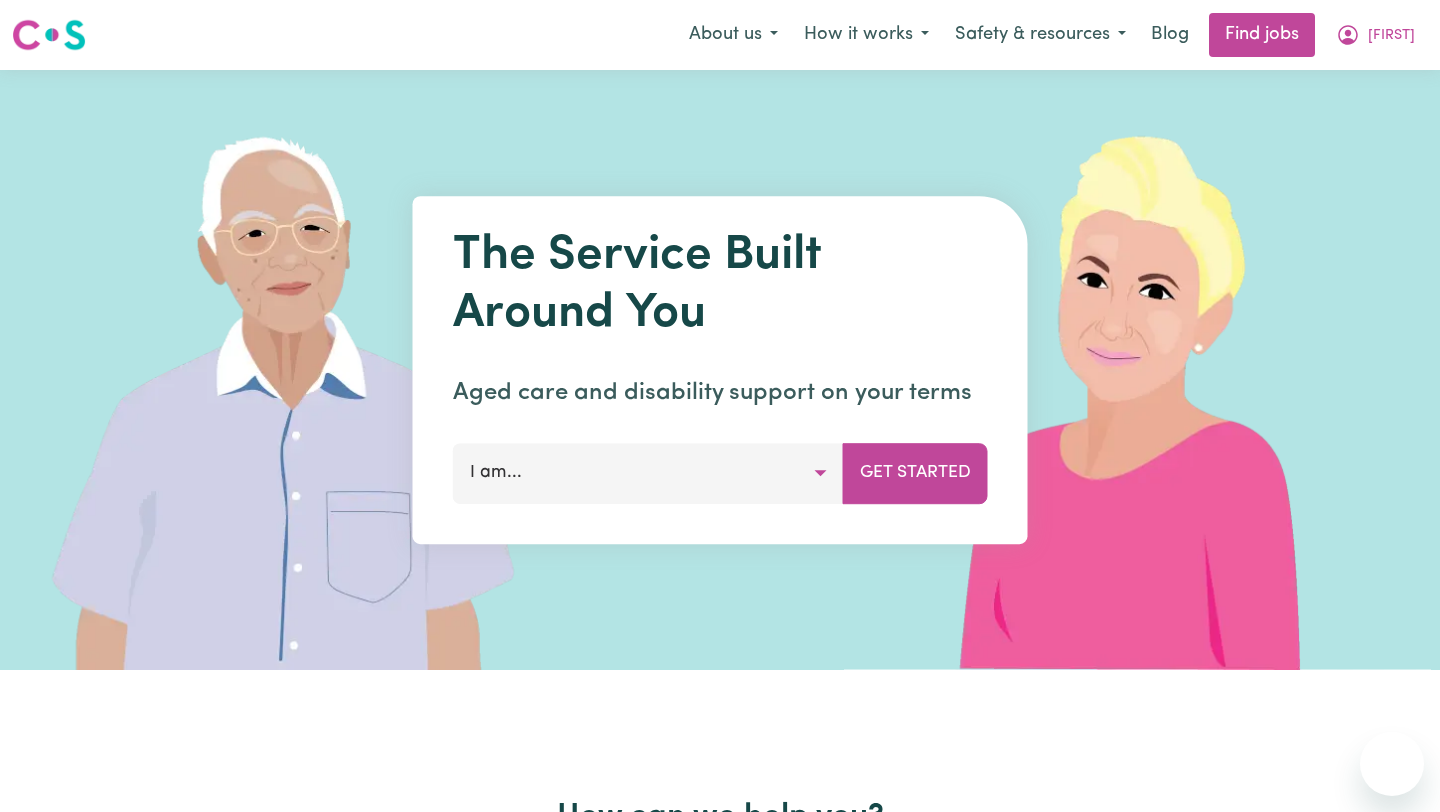 scroll, scrollTop: 0, scrollLeft: 0, axis: both 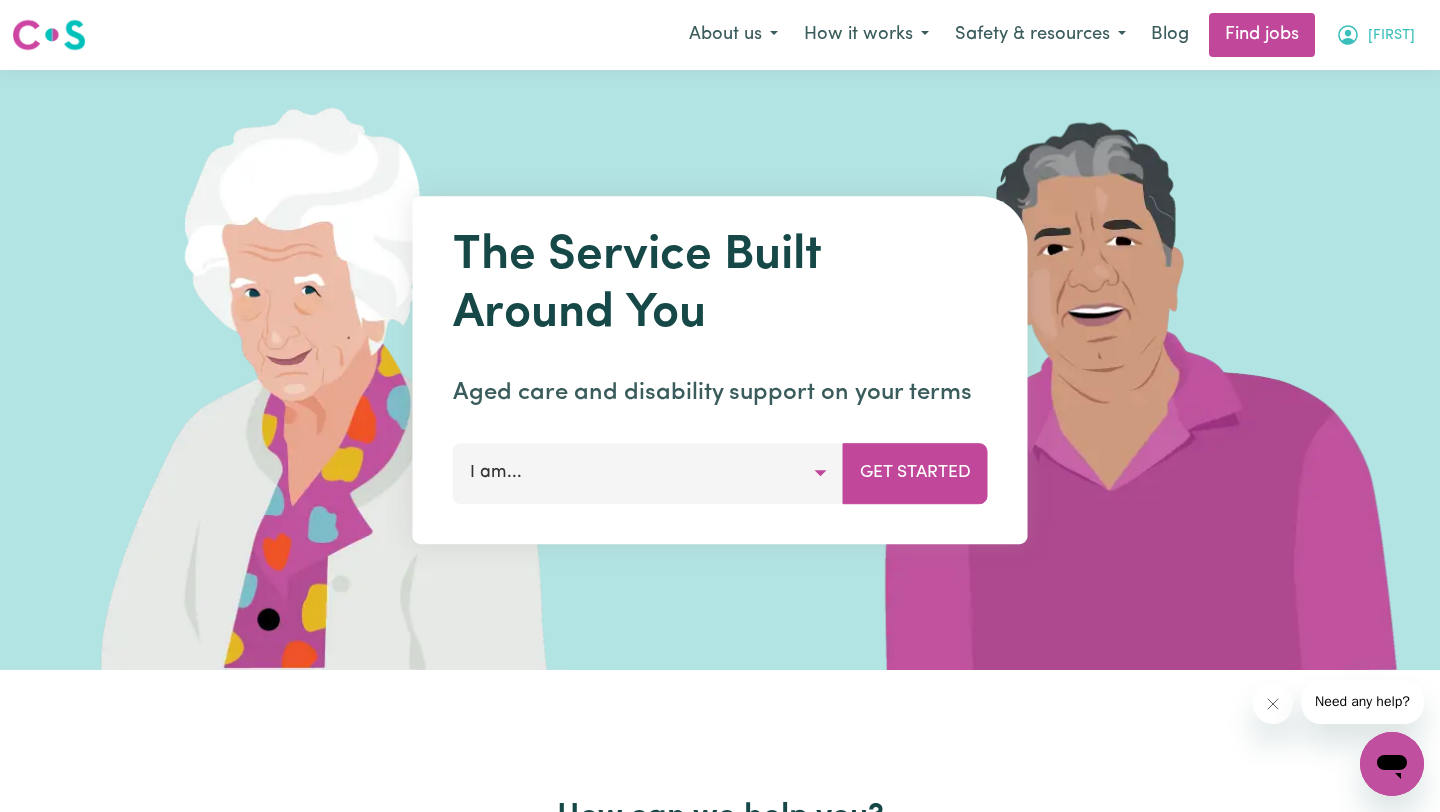 click on "[FIRST]" at bounding box center [1391, 36] 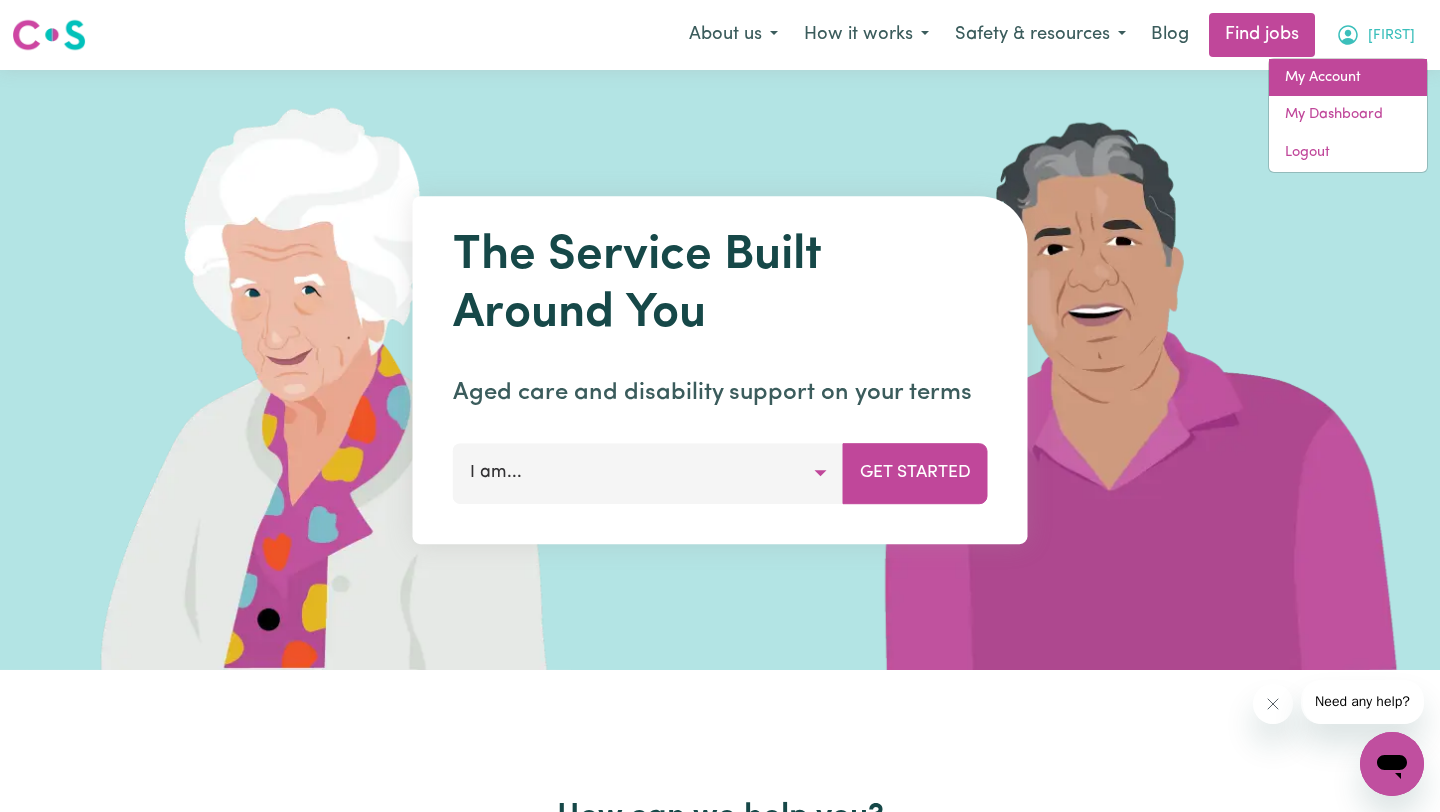 click on "My Account" at bounding box center (1348, 78) 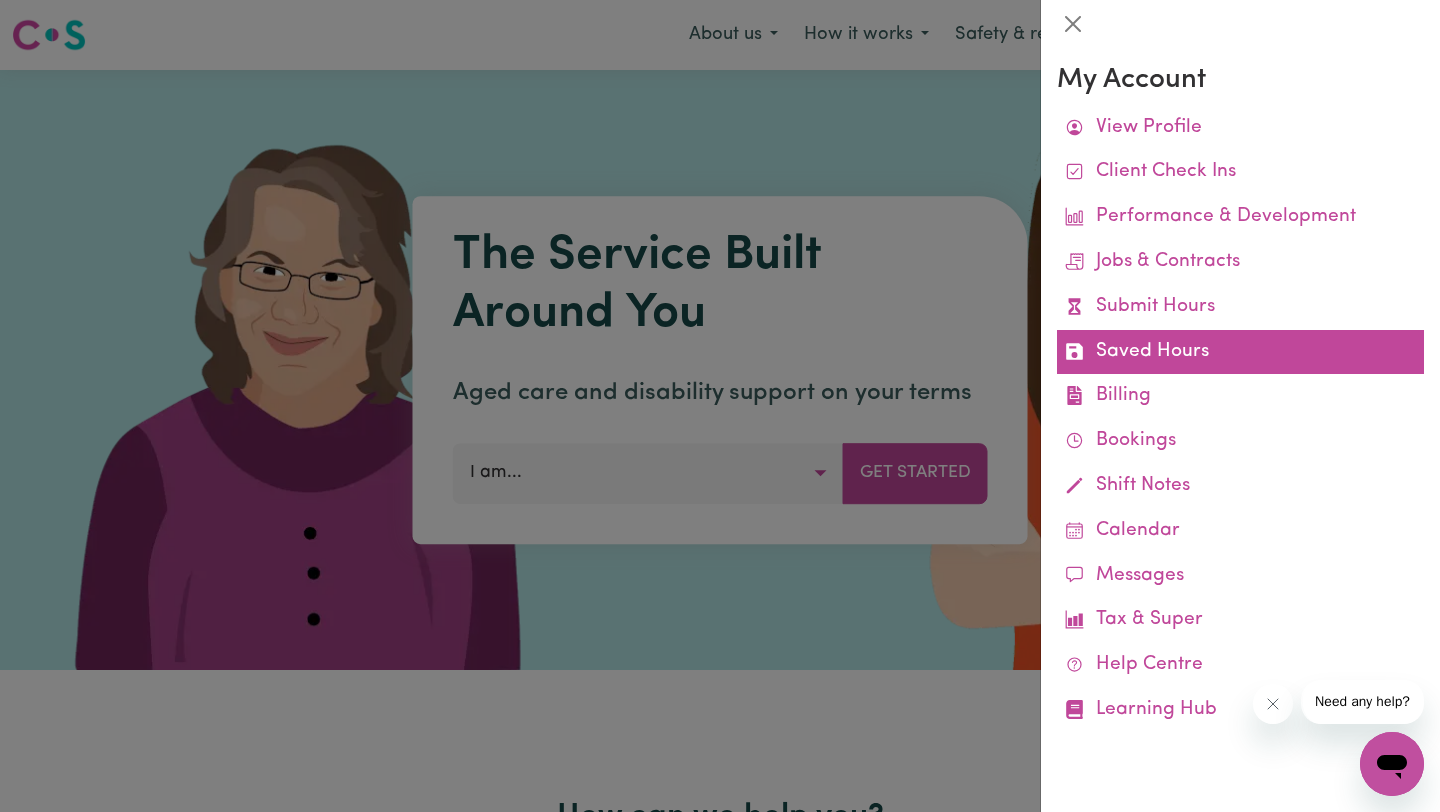 click on "Saved Hours" at bounding box center [1240, 352] 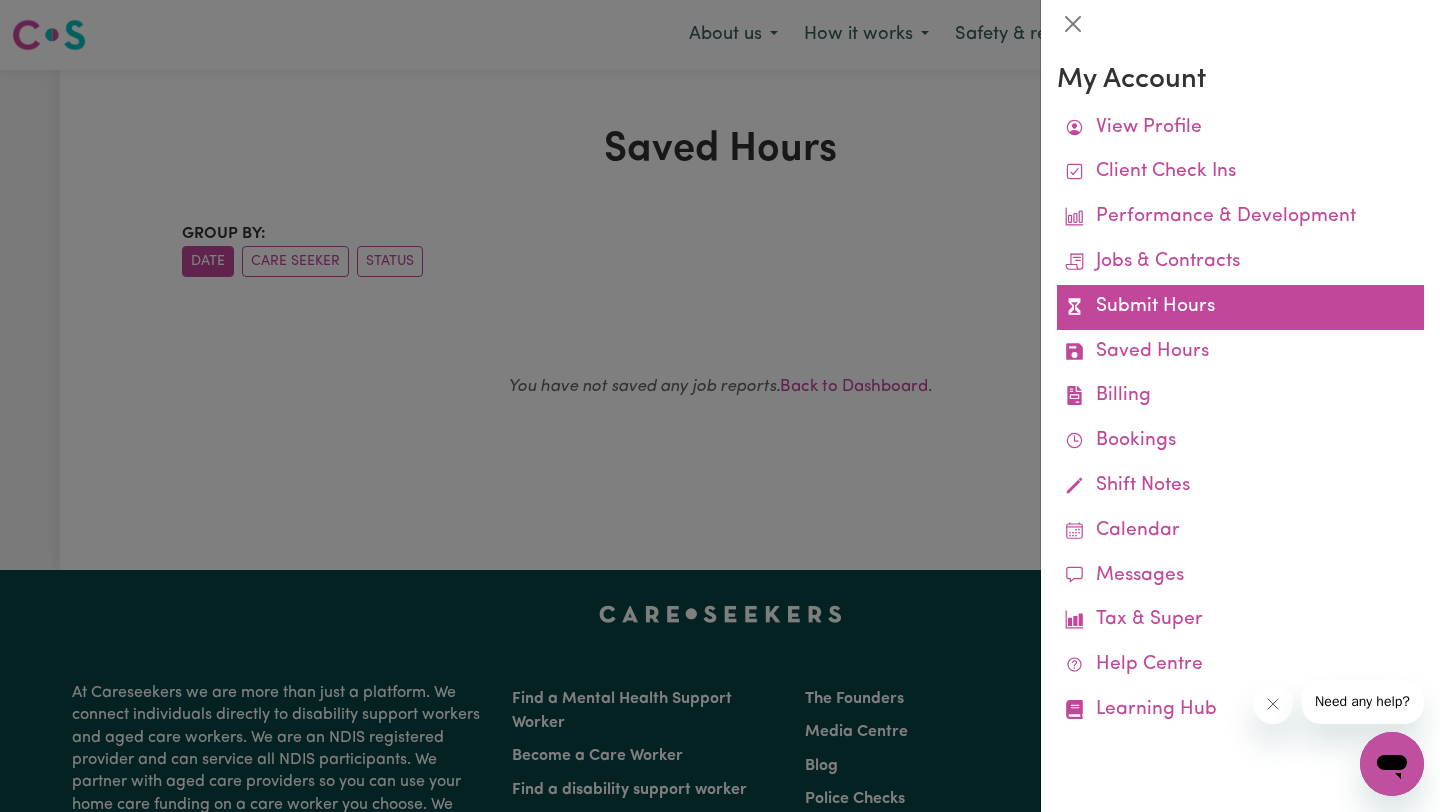click on "Submit Hours" at bounding box center [1240, 307] 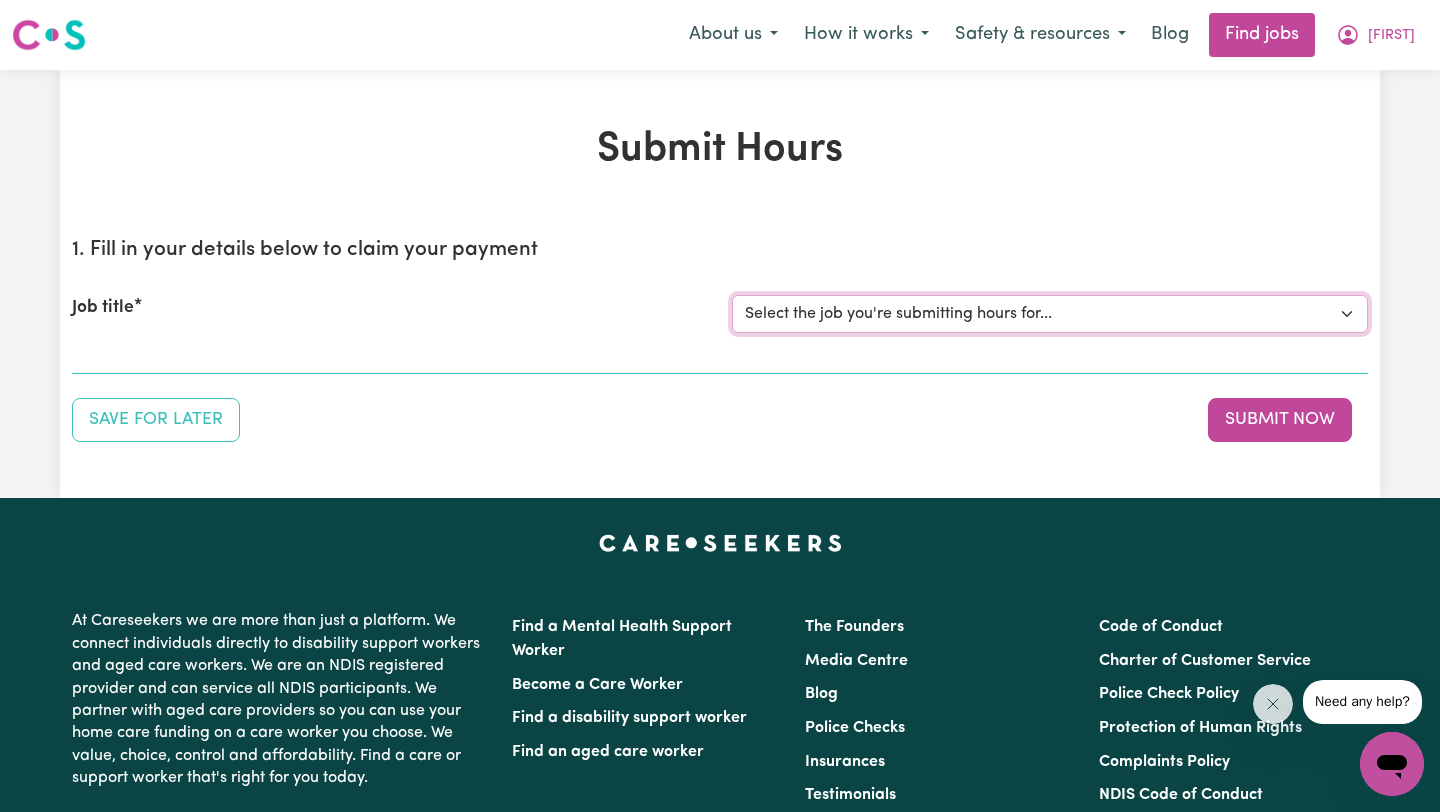 click on "Select the job you're submitting hours for... [FIRST] [LAST] Support worker for skills development and training." at bounding box center (1050, 314) 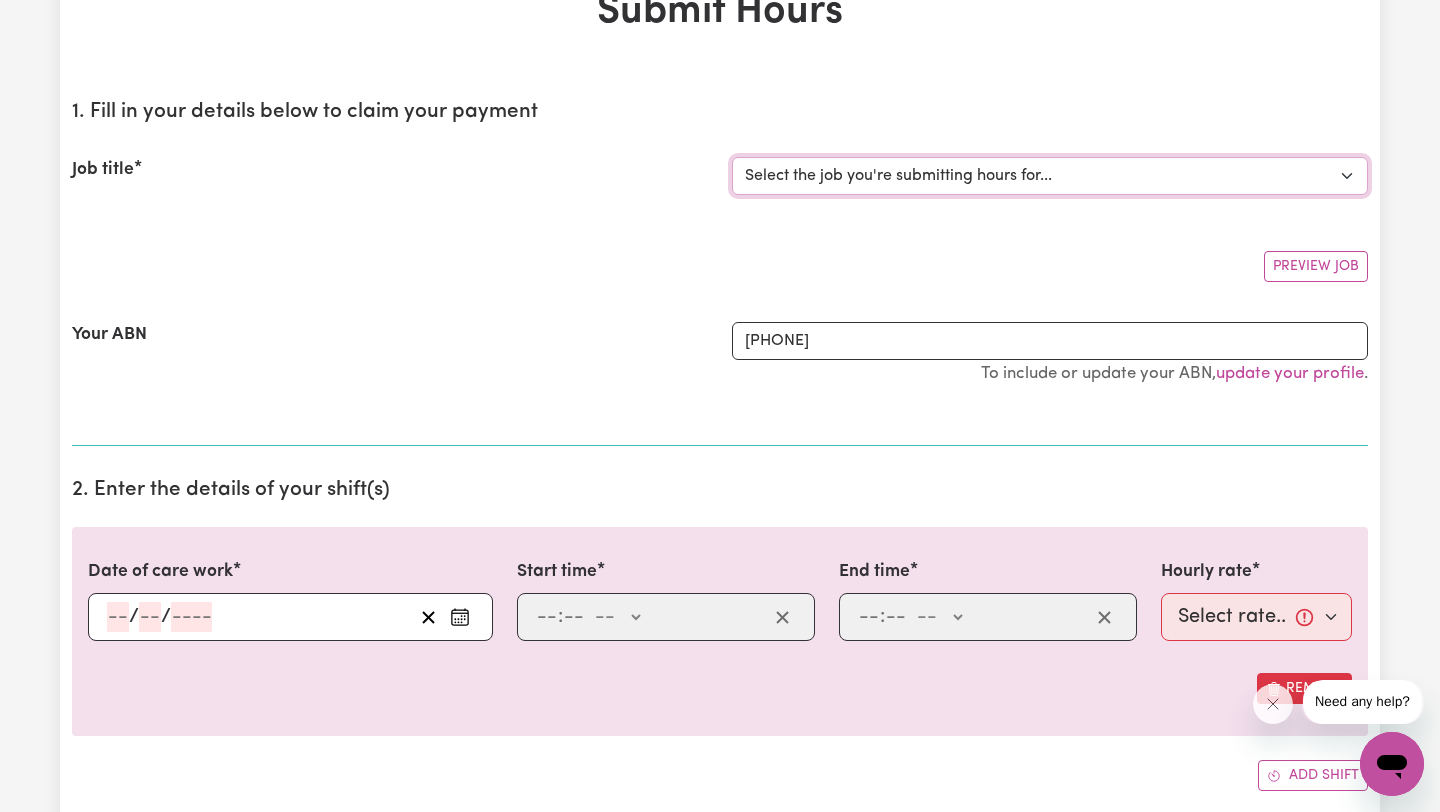 scroll, scrollTop: 195, scrollLeft: 0, axis: vertical 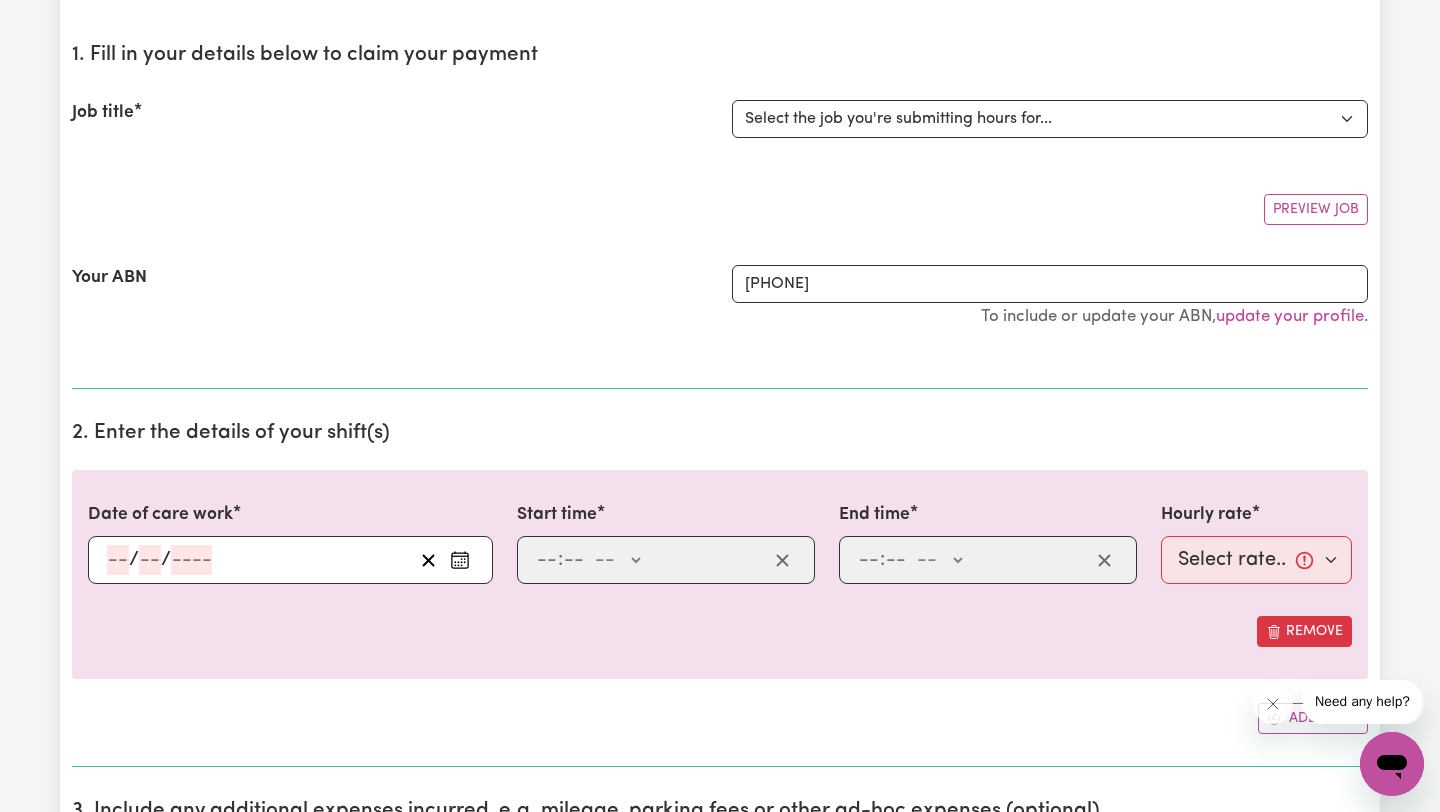 click 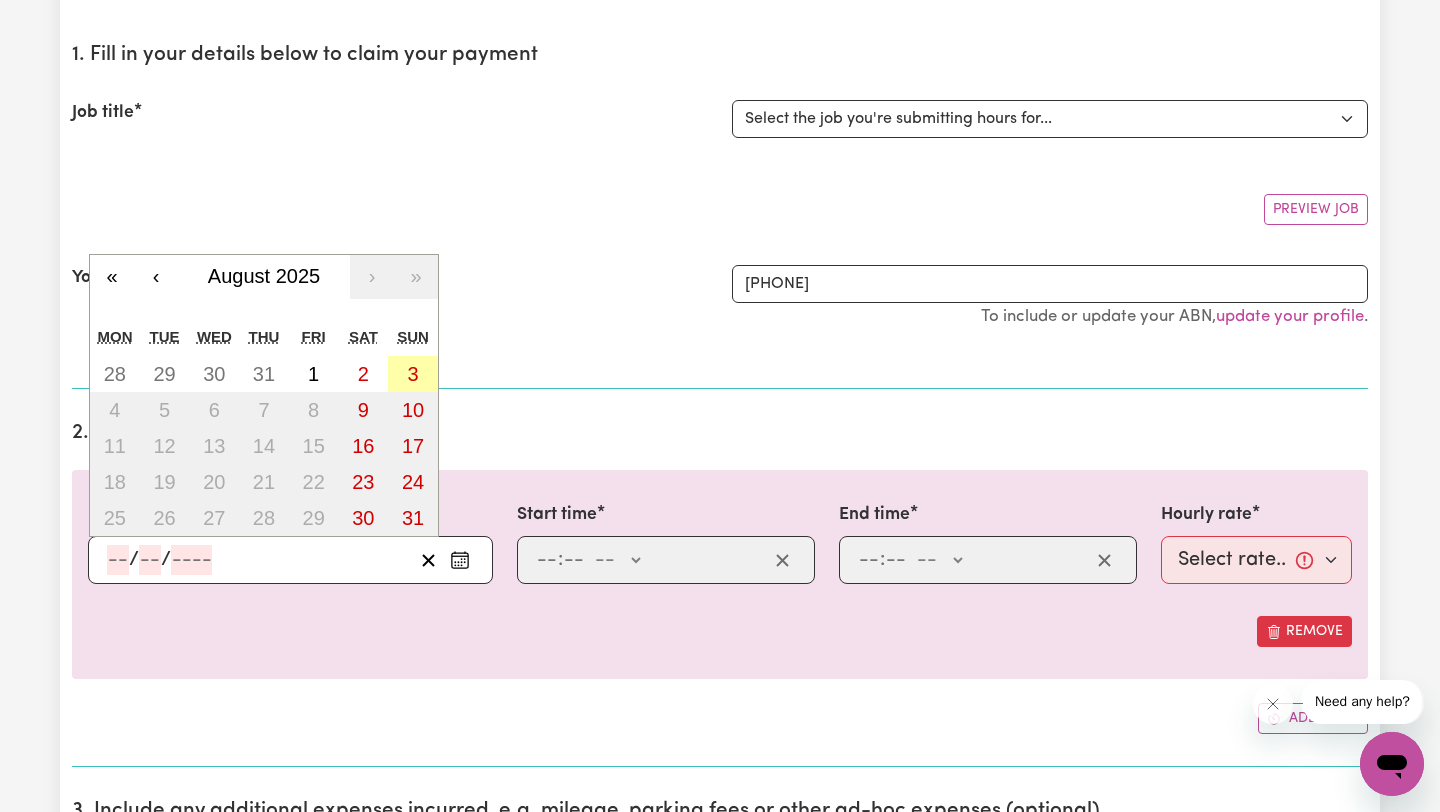 click on "3" at bounding box center [413, 374] 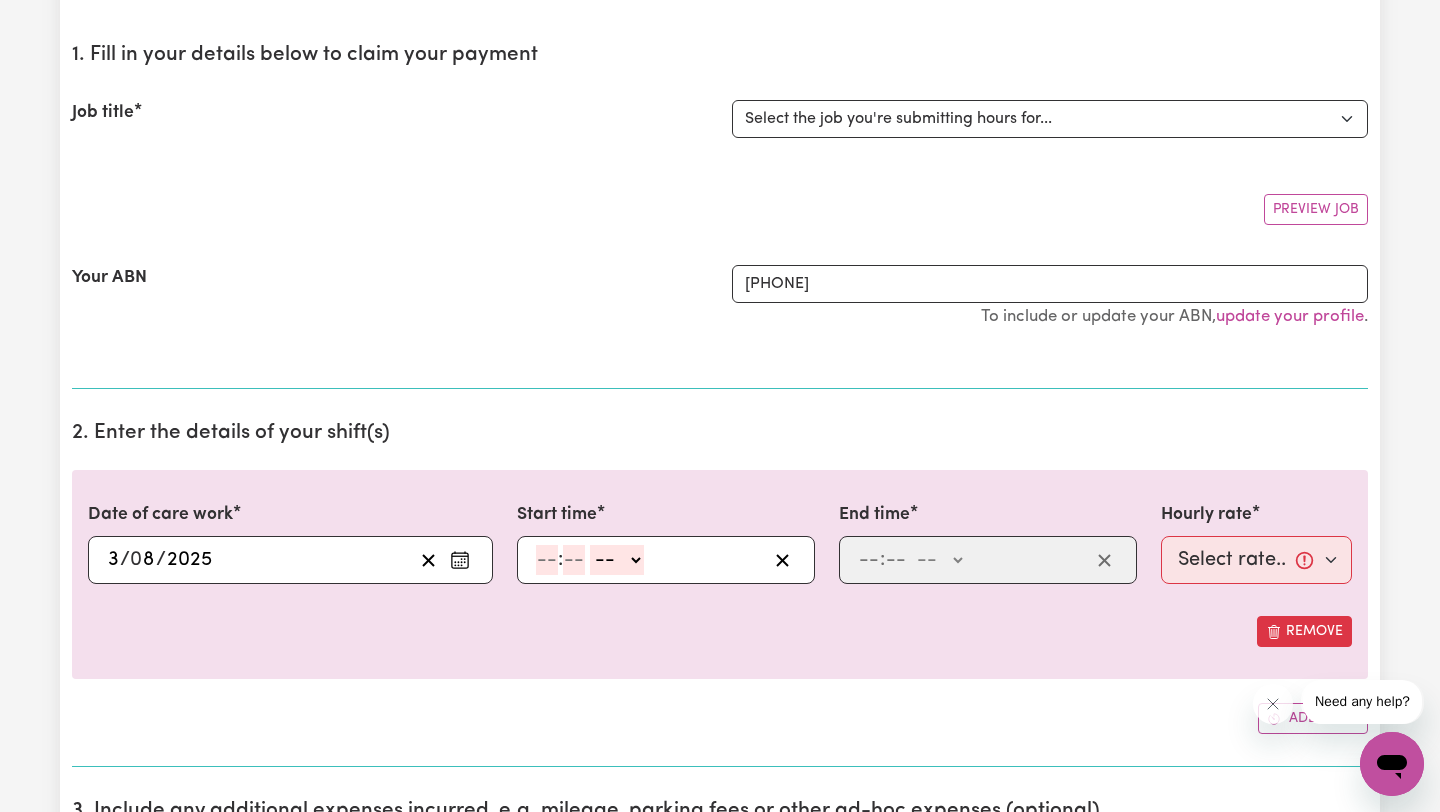click 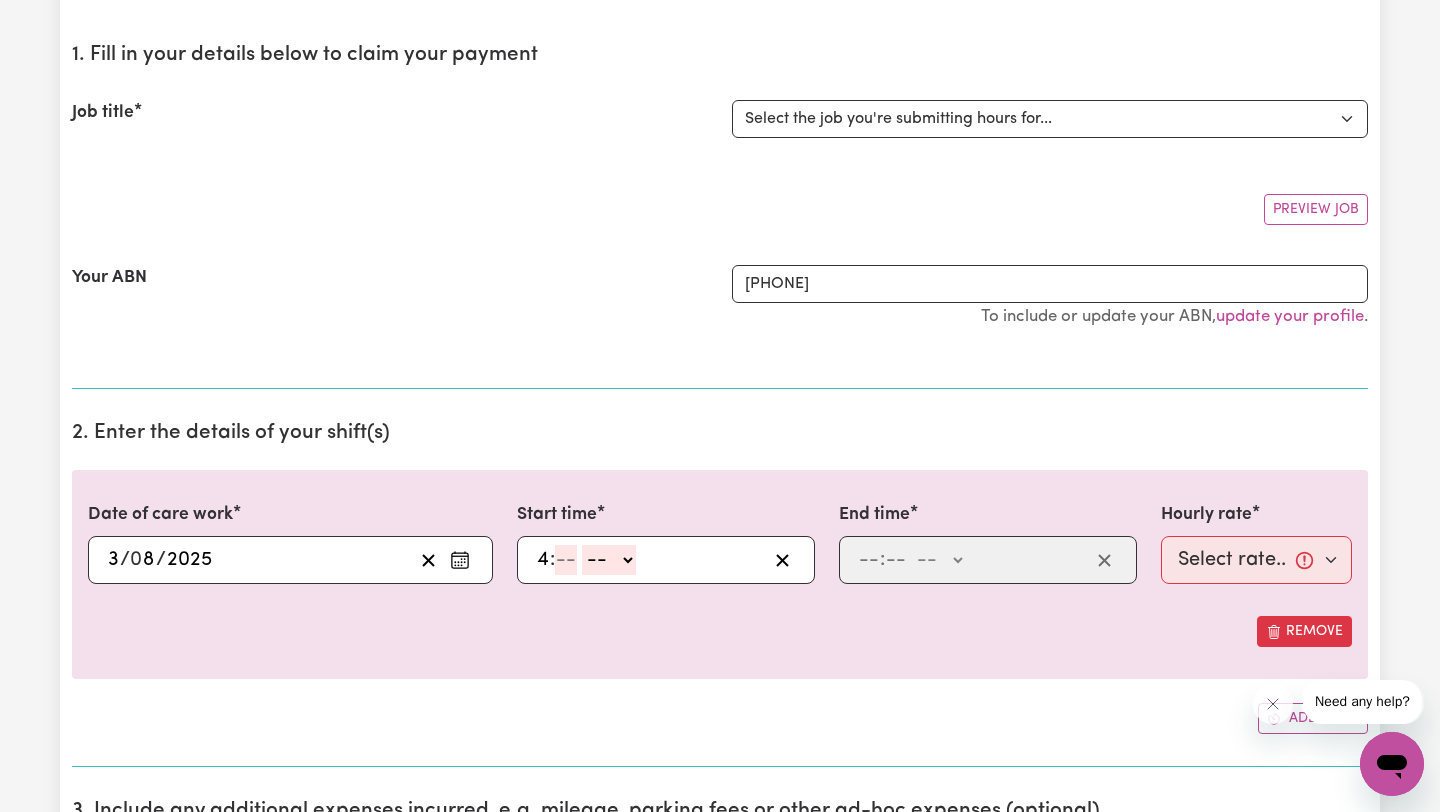 type on "4" 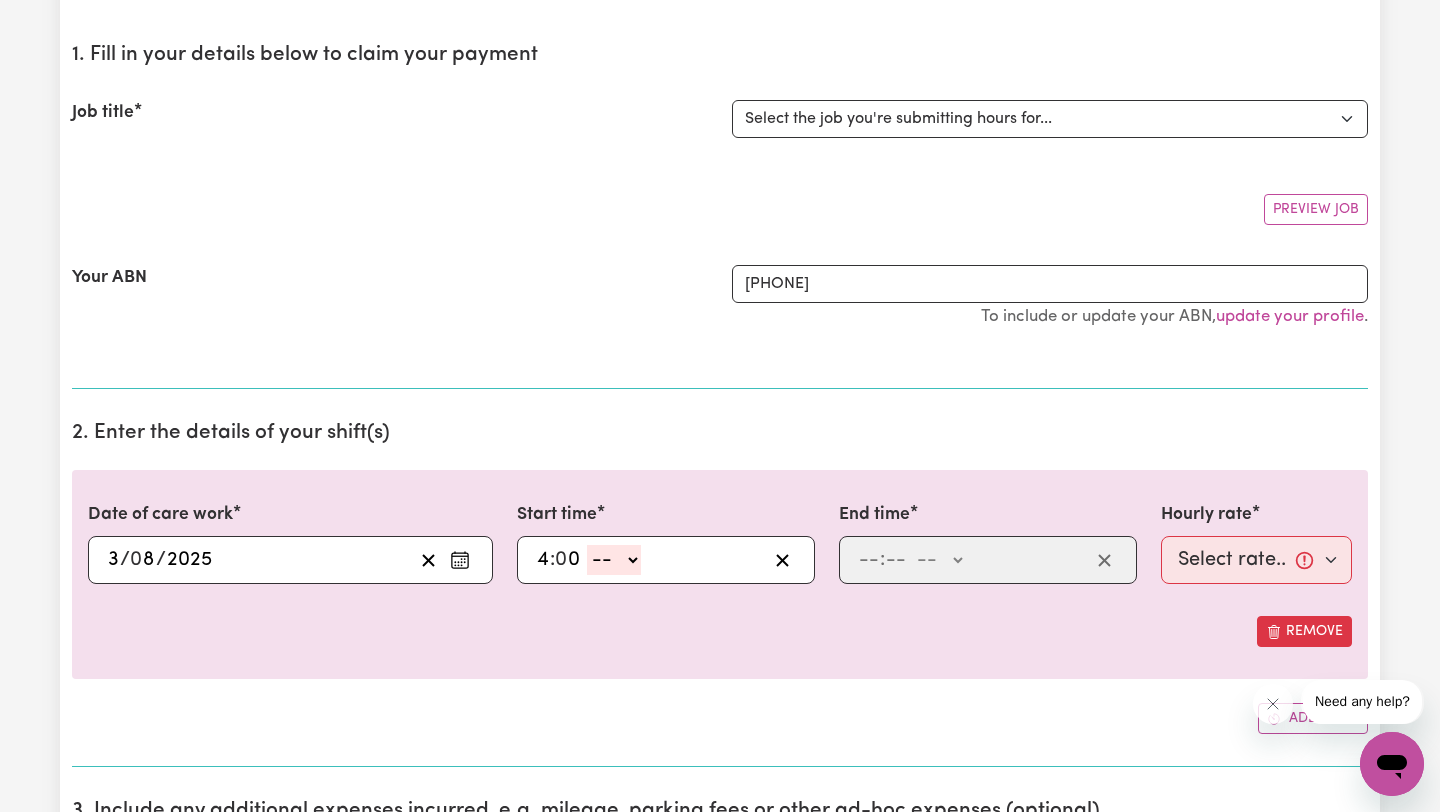 type on "0" 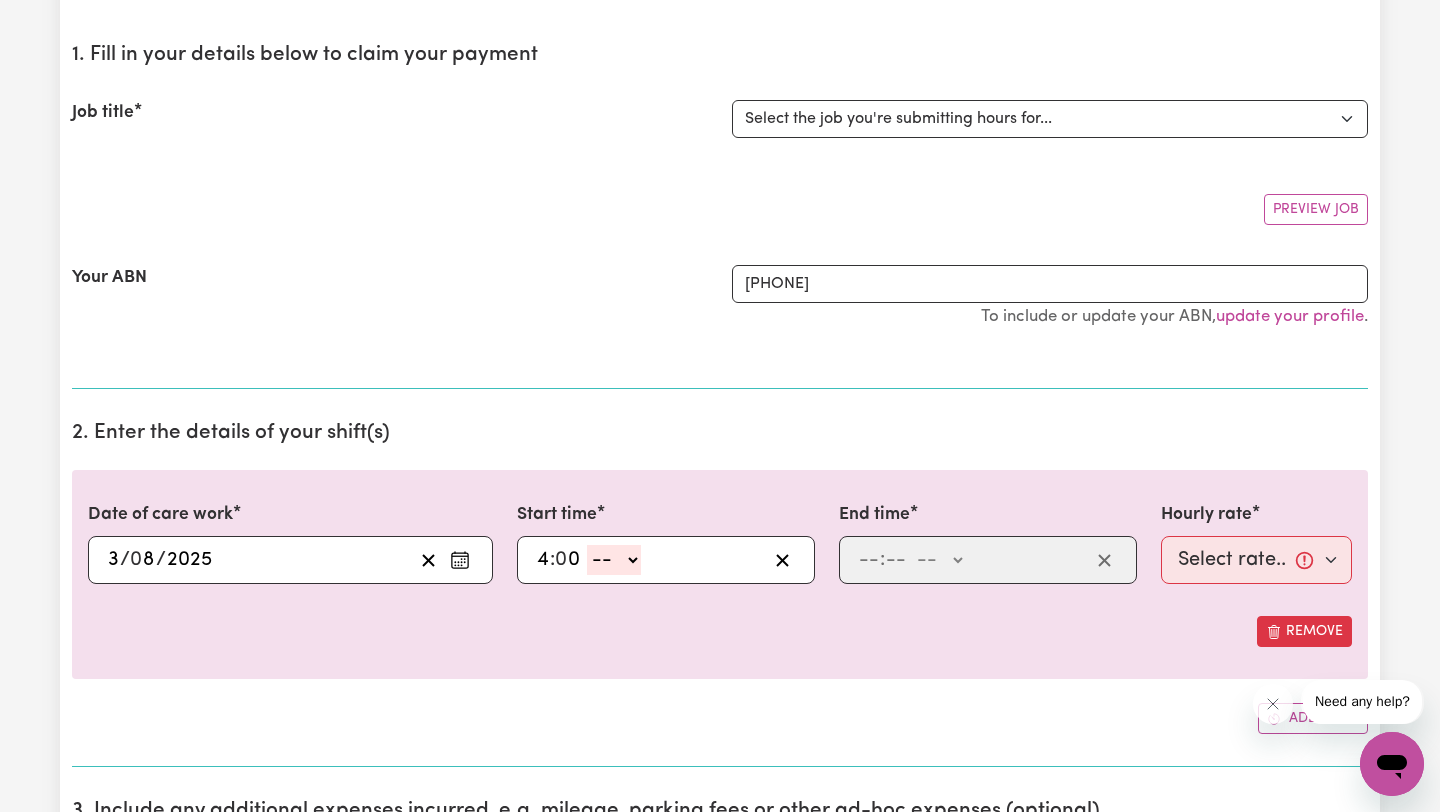 select on "pm" 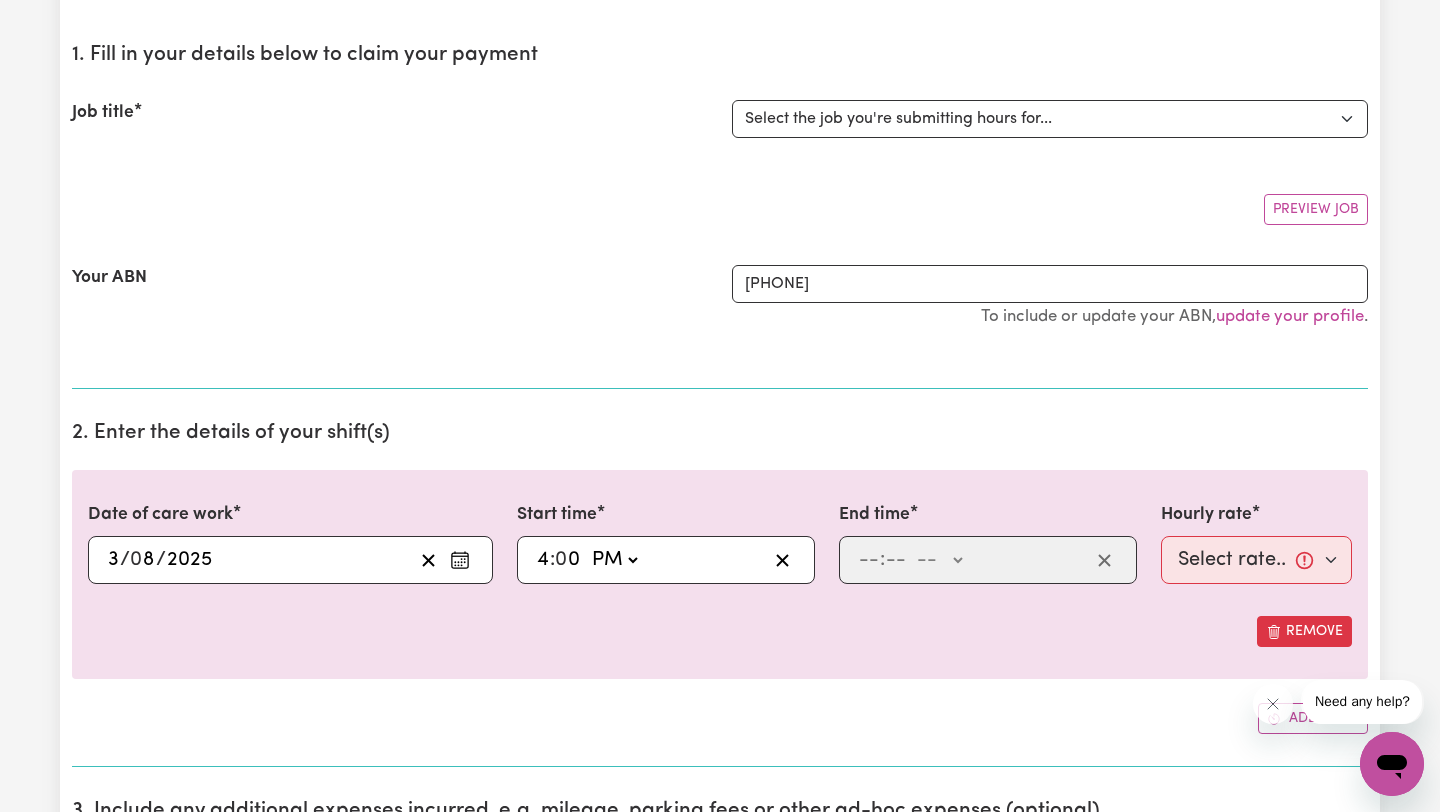type on "16:00" 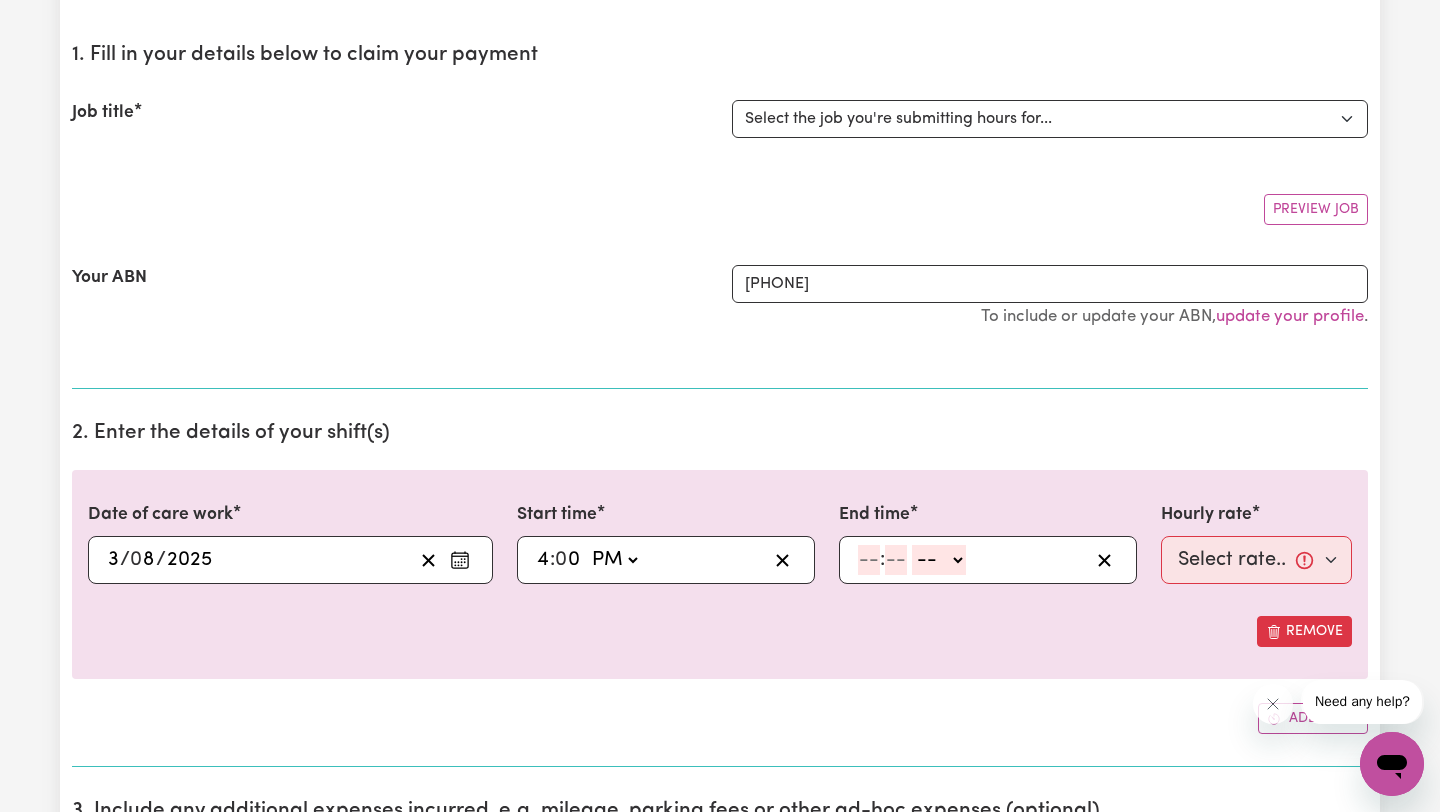 click 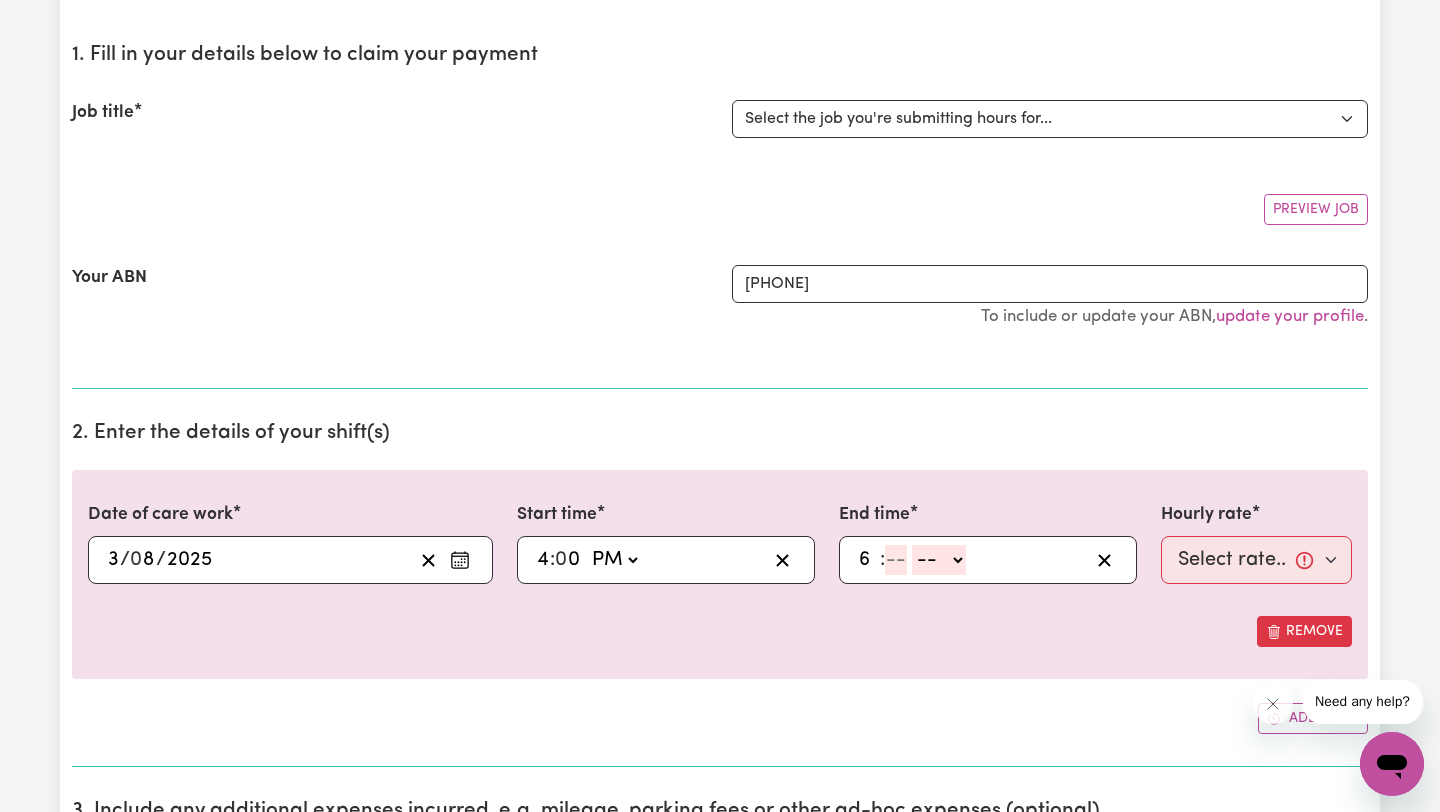 type on "6" 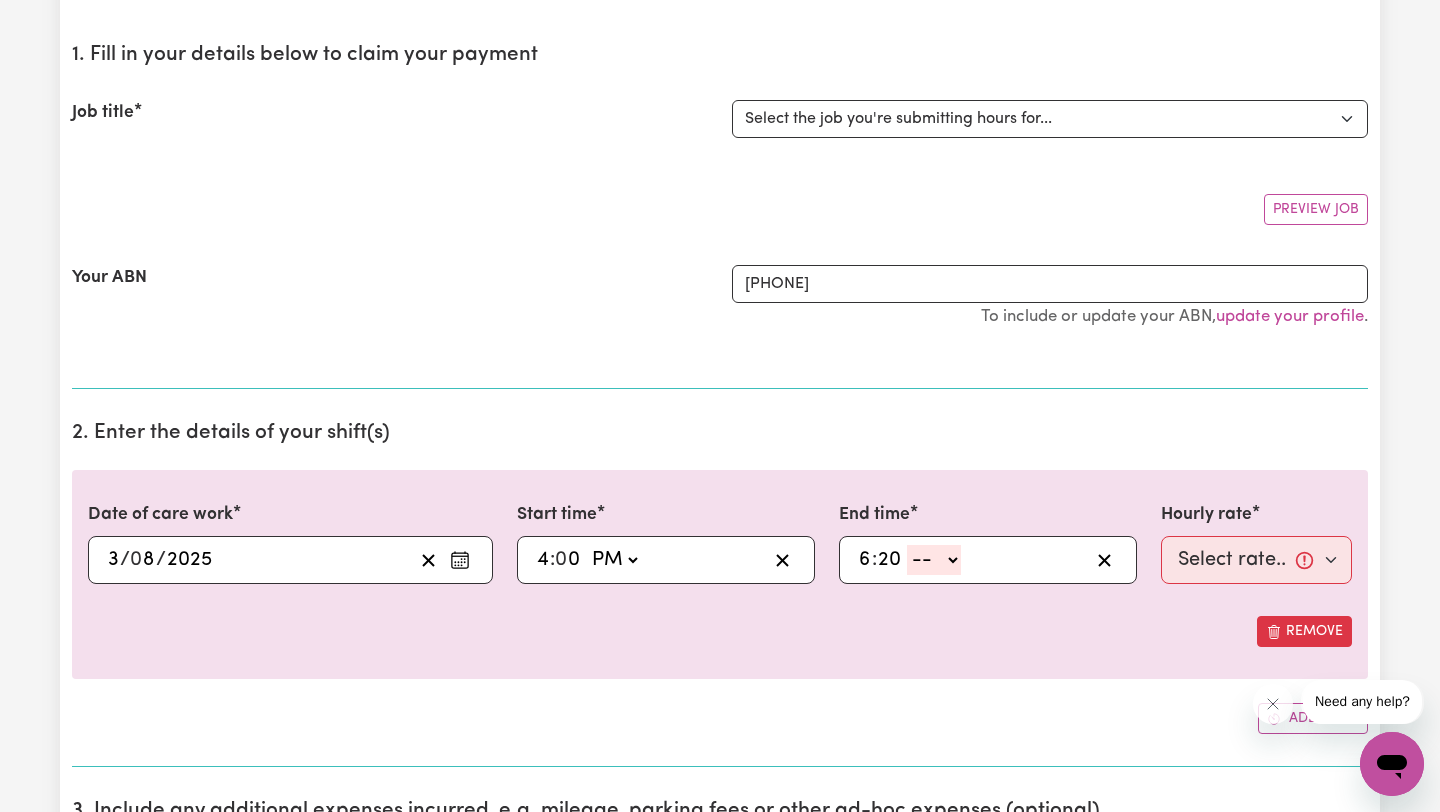 type on "20" 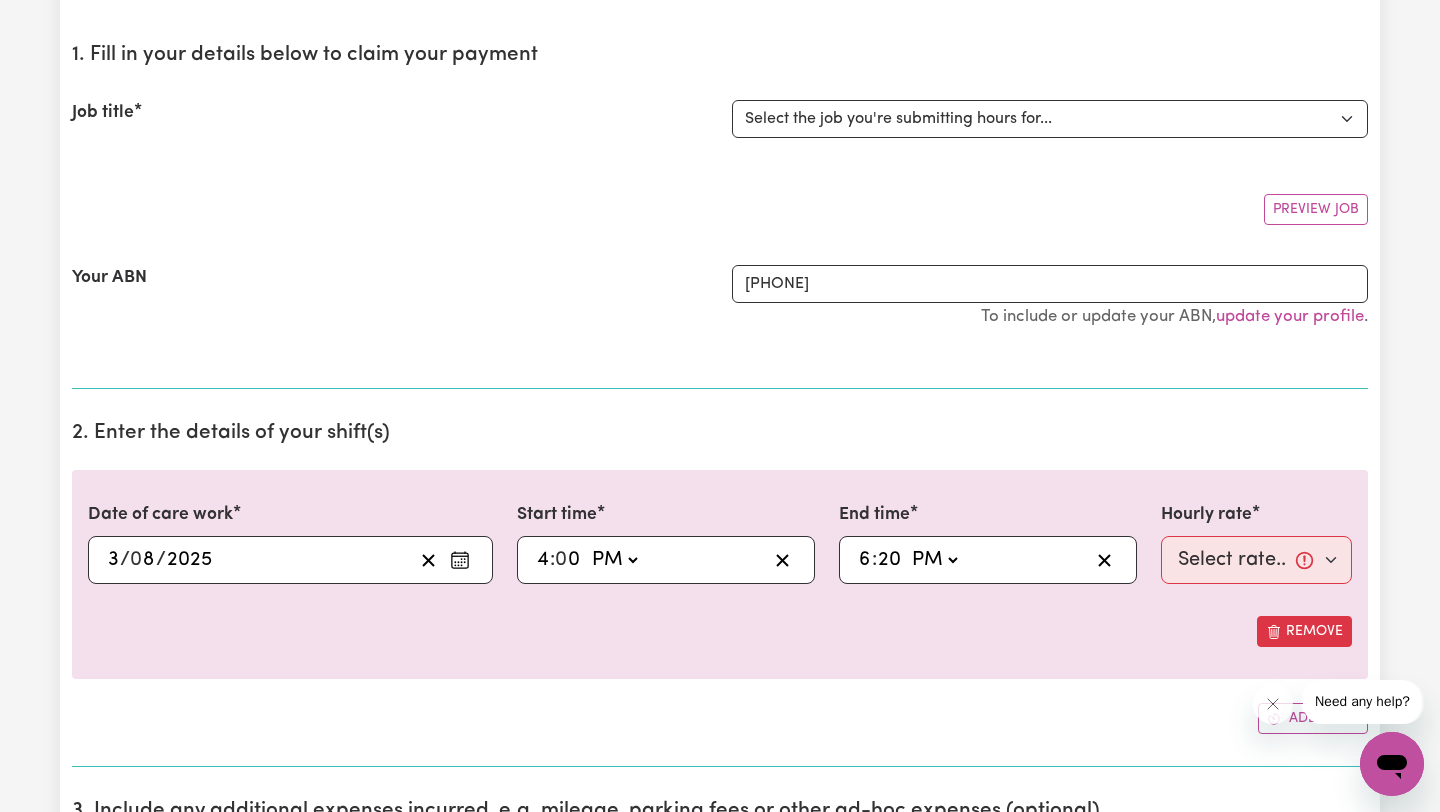 type on "18:20" 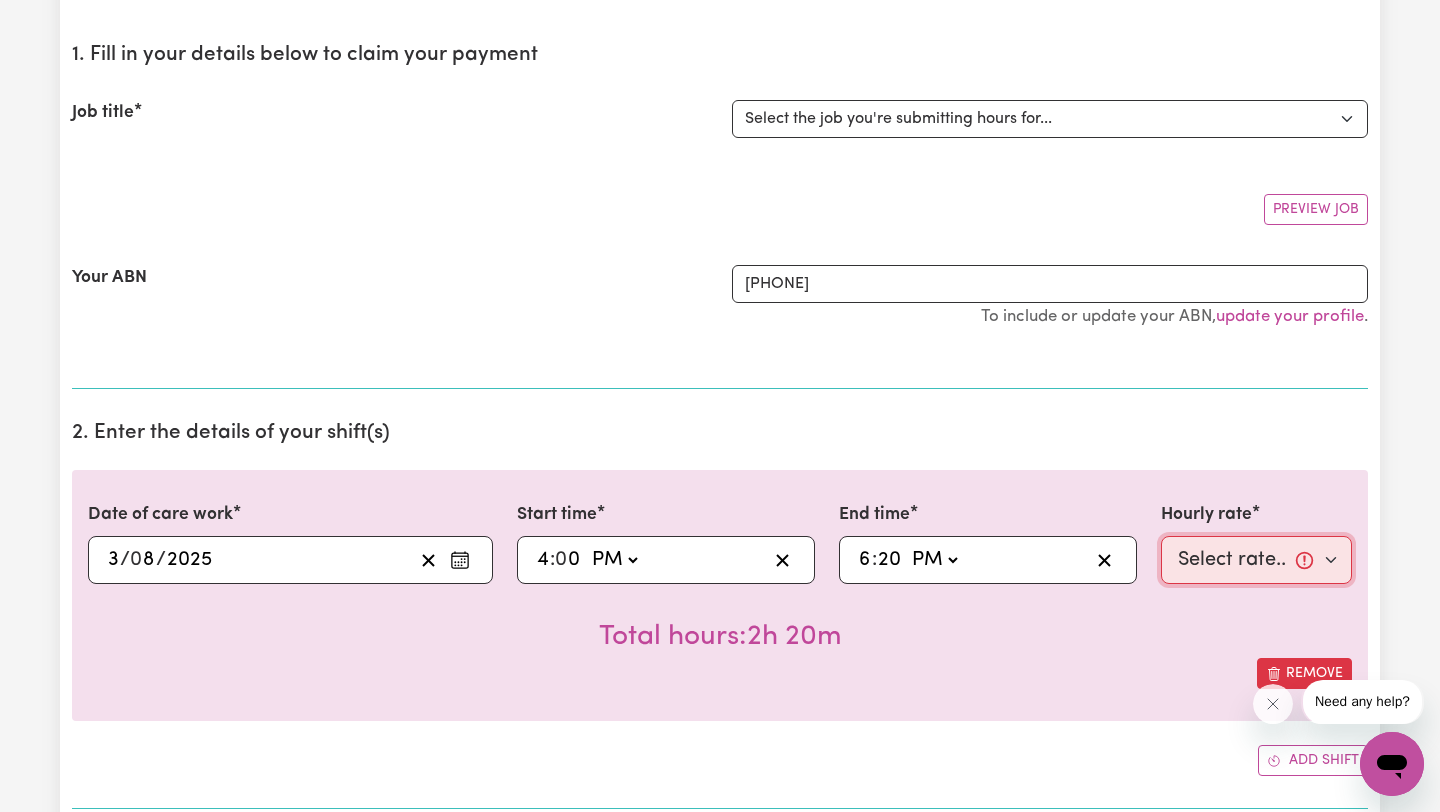 click on "Select rate... $50.00 (Weekday)" at bounding box center [1256, 560] 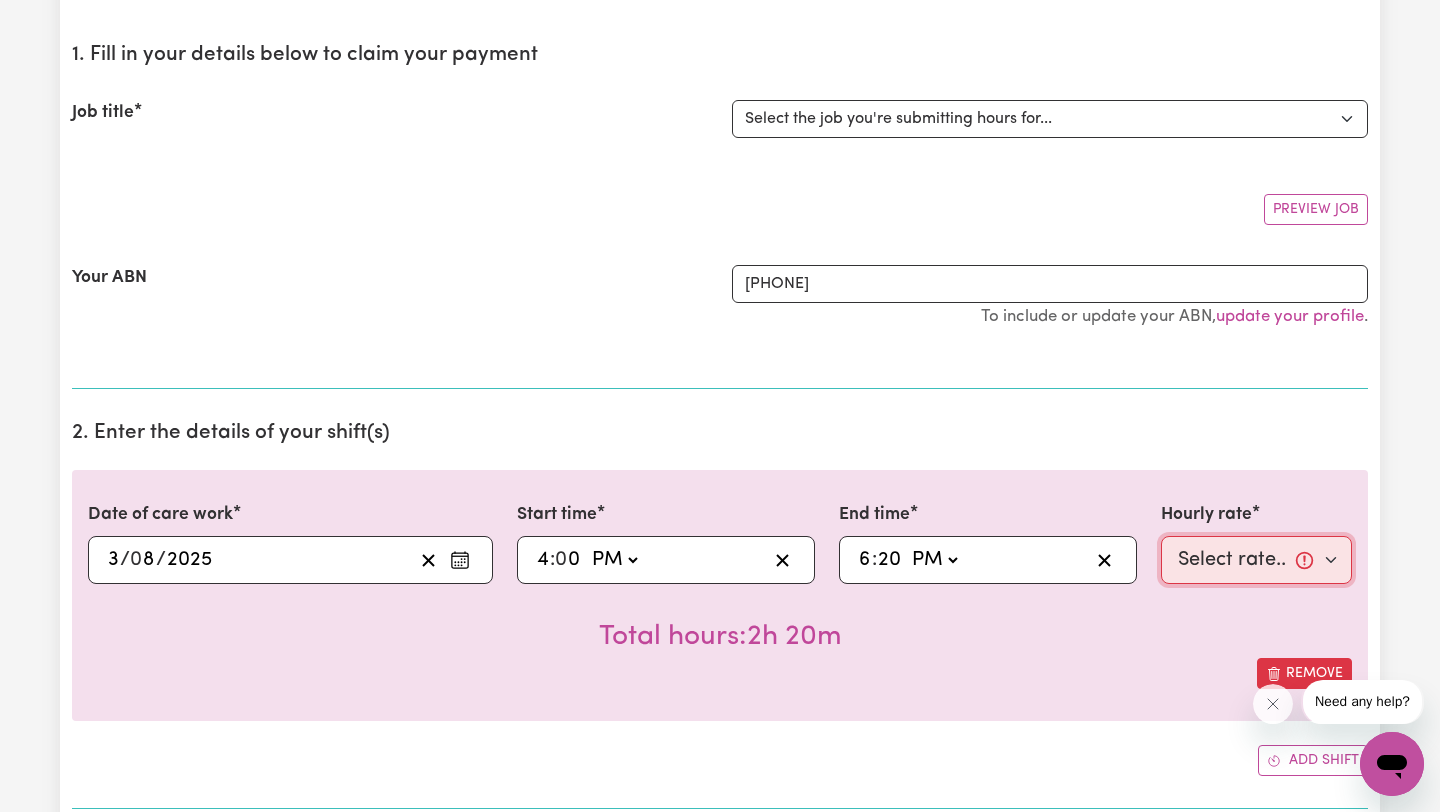 select on "50-Weekday" 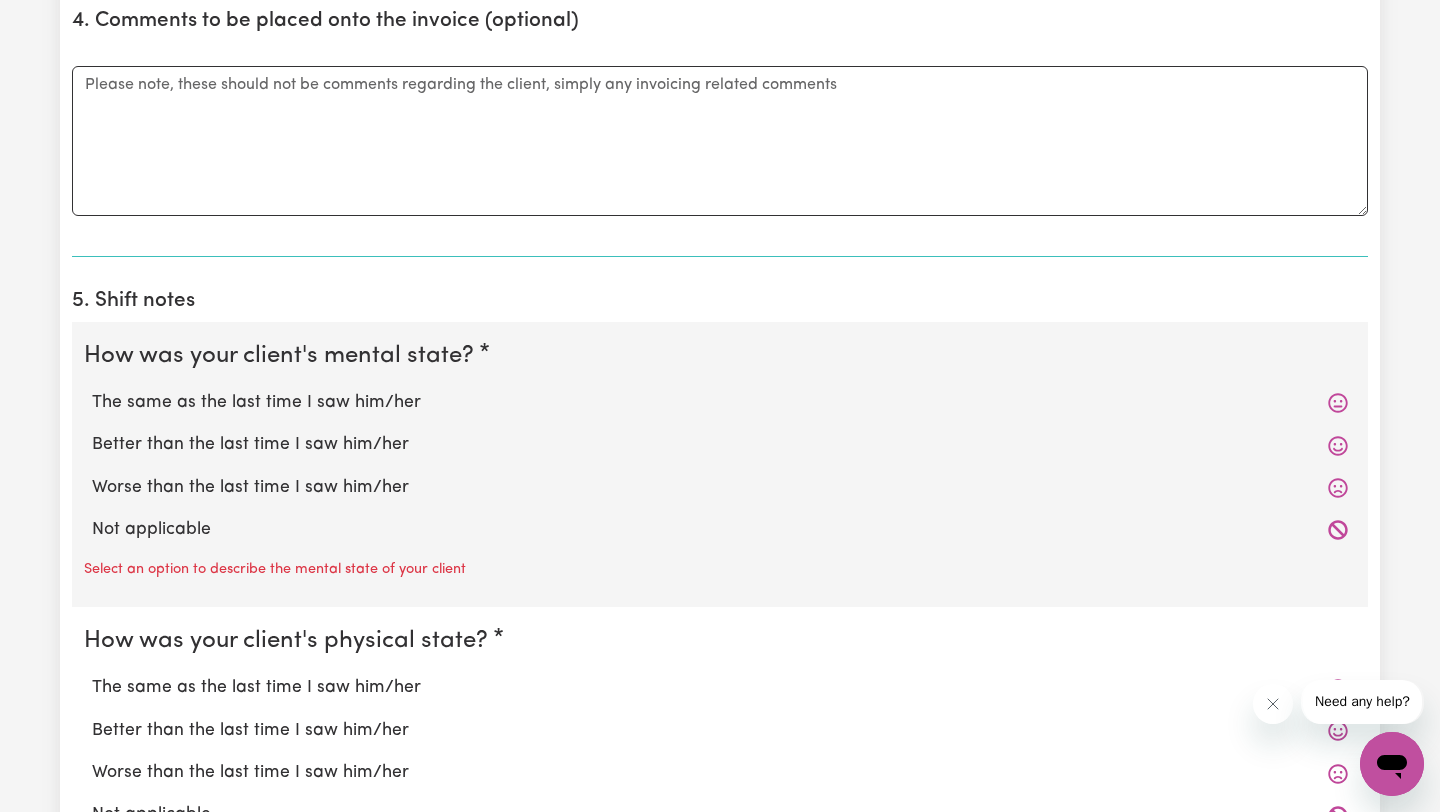 click on "Not applicable" at bounding box center (720, 530) 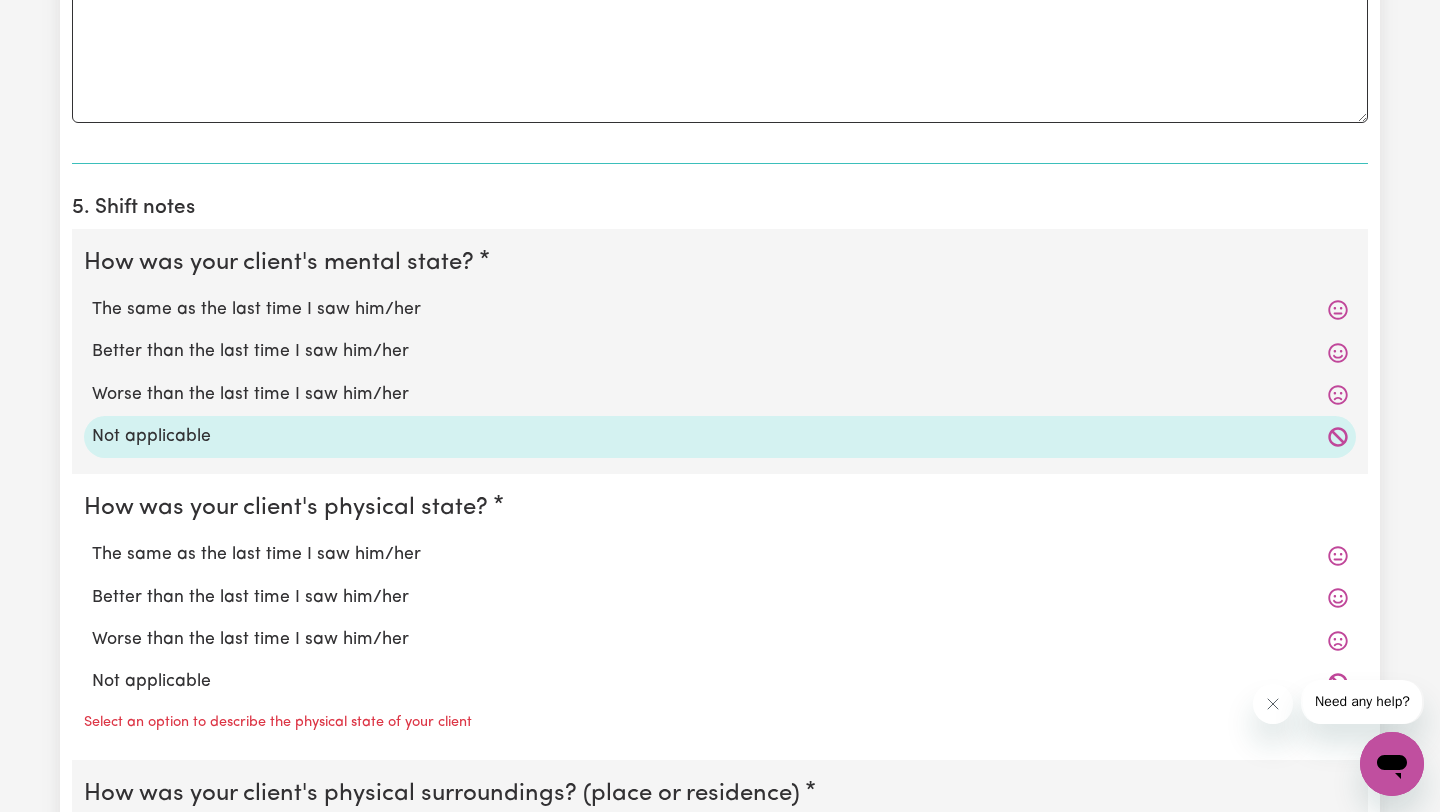 scroll, scrollTop: 1411, scrollLeft: 0, axis: vertical 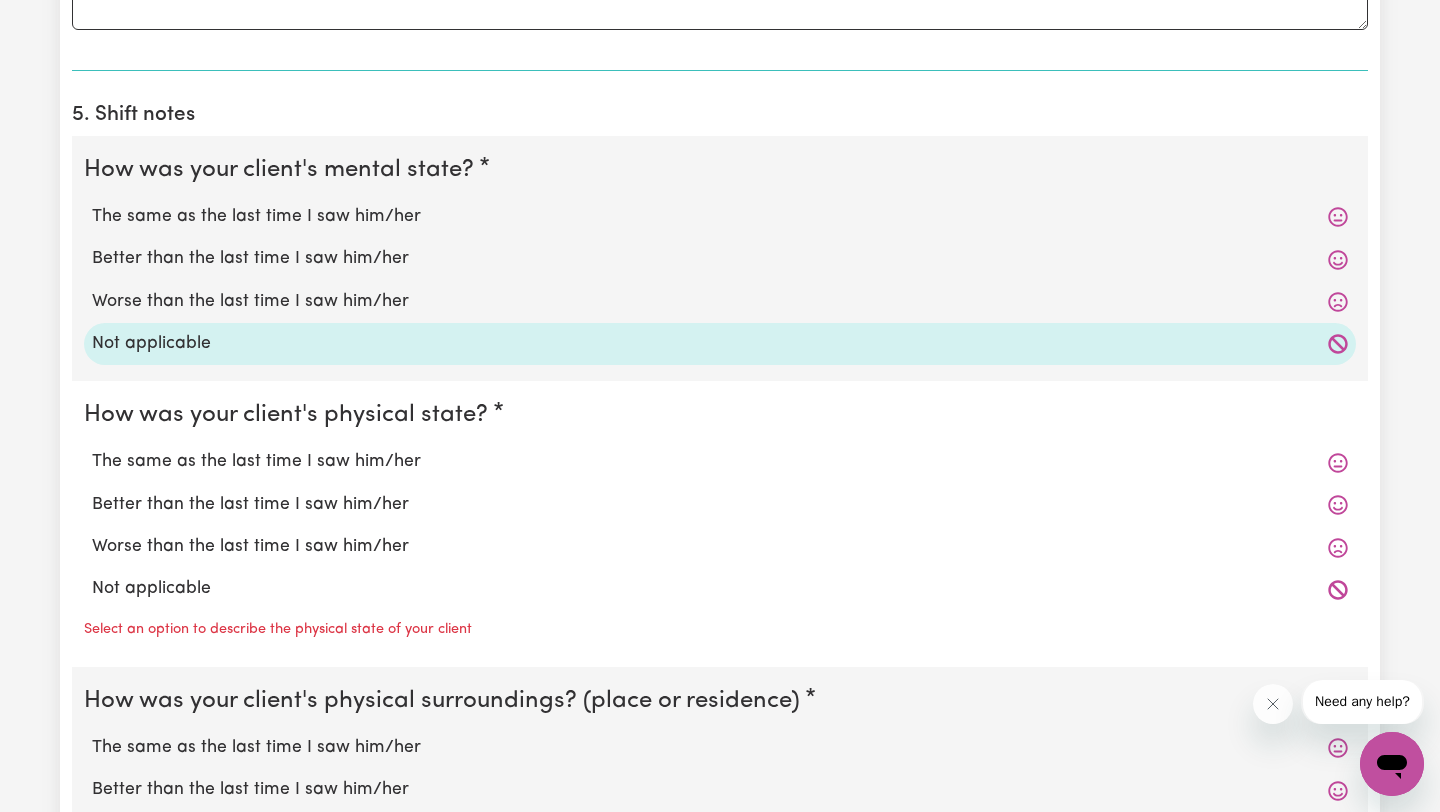 click on "Not applicable" at bounding box center (720, 589) 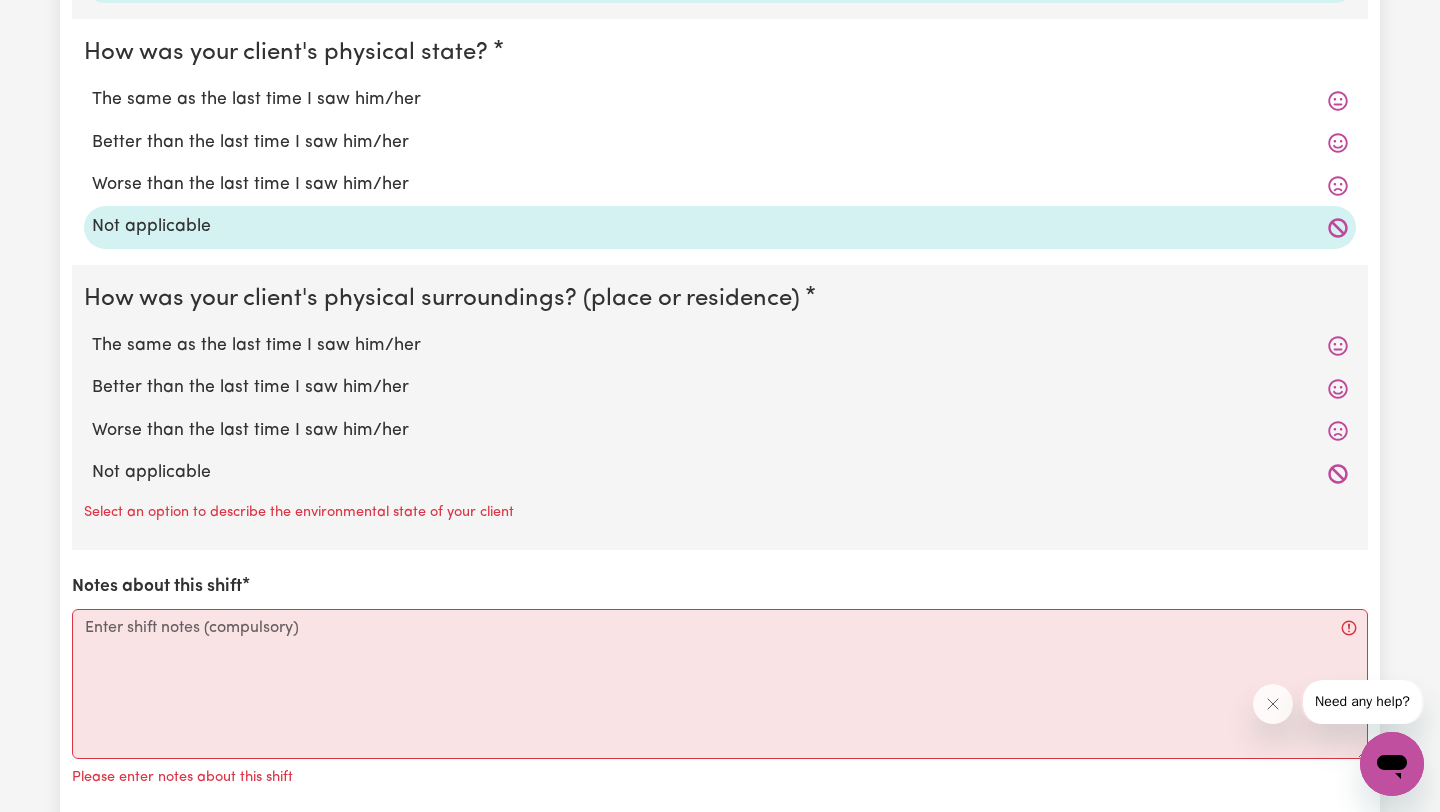 scroll, scrollTop: 1859, scrollLeft: 0, axis: vertical 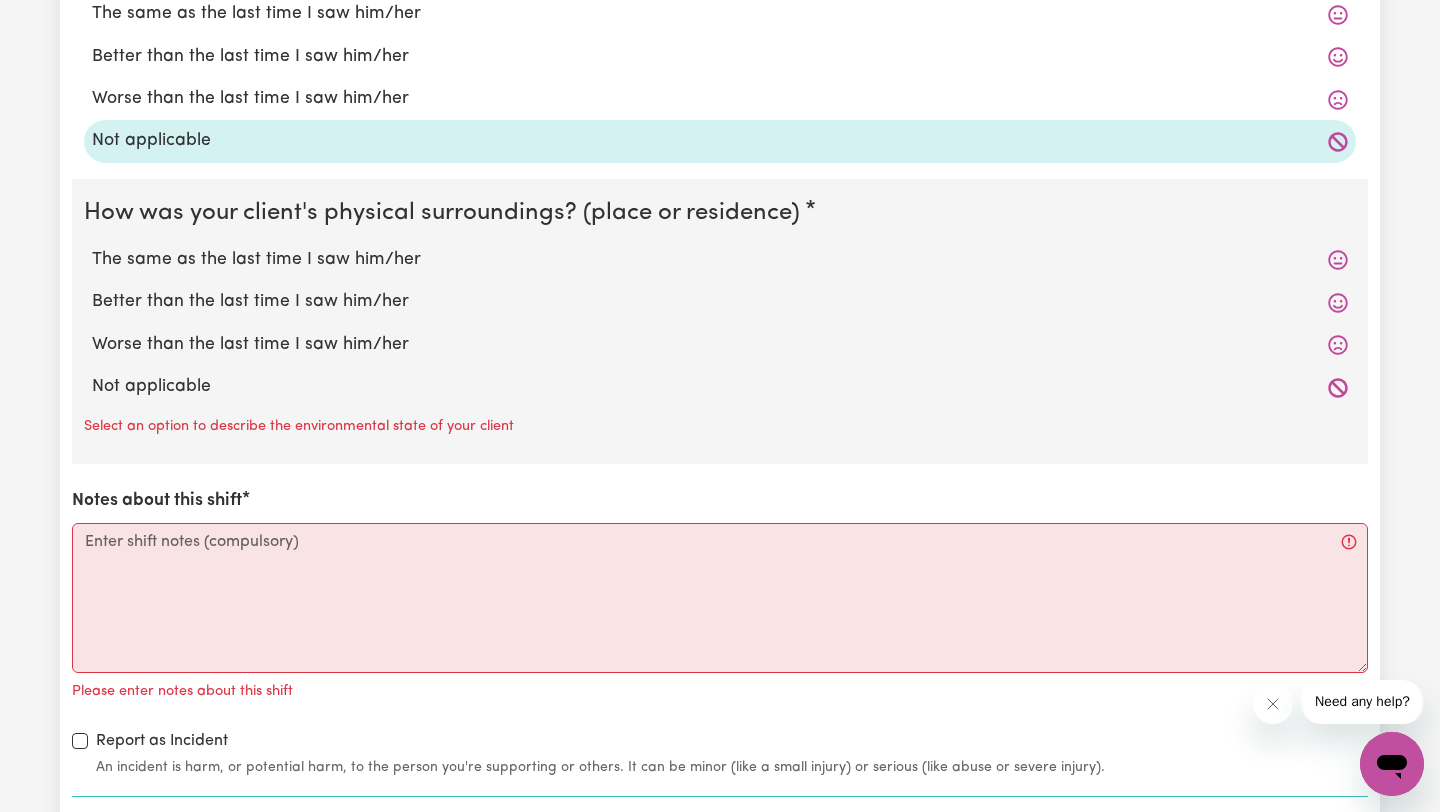 click on "Not applicable" at bounding box center [720, 387] 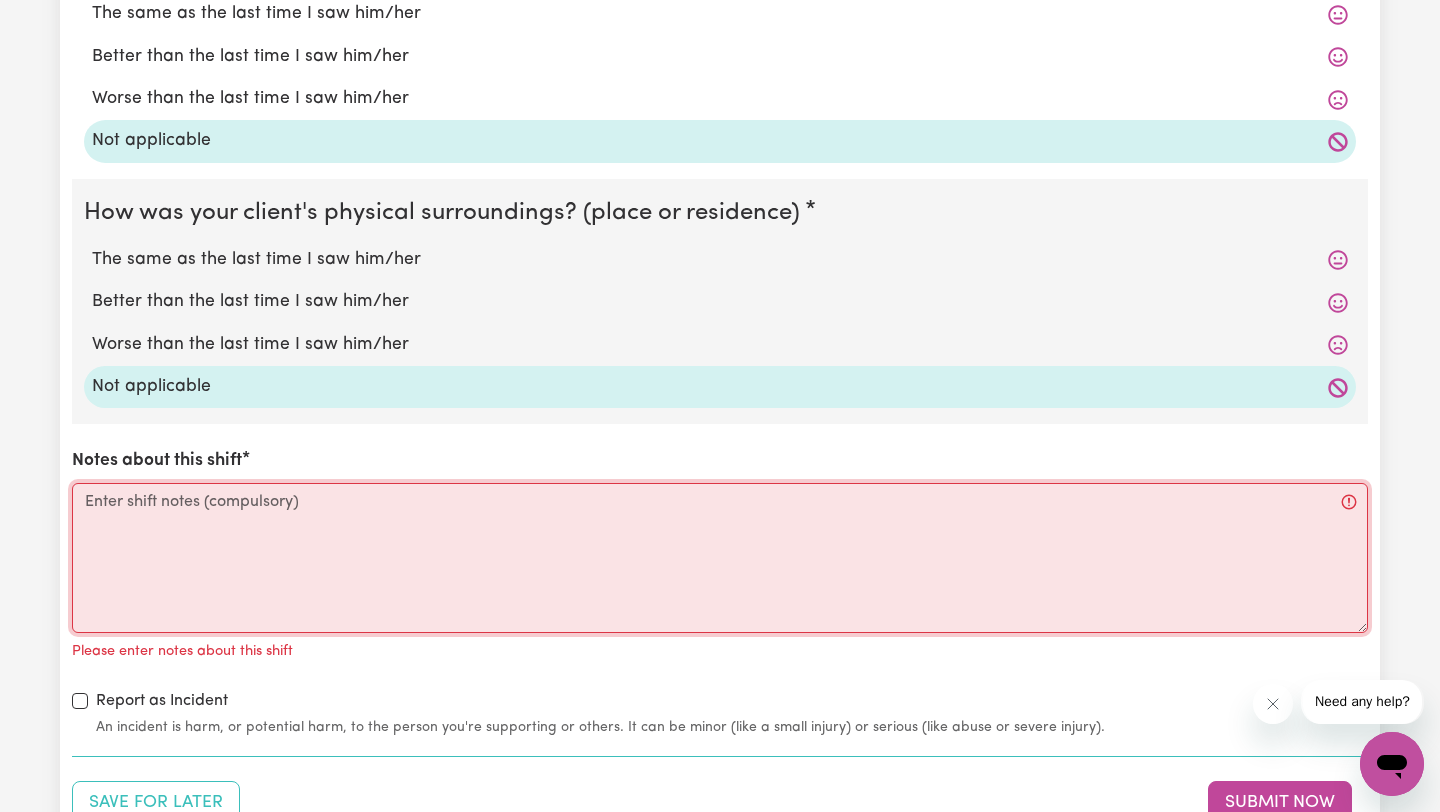 click on "Notes about this shift" at bounding box center [720, 558] 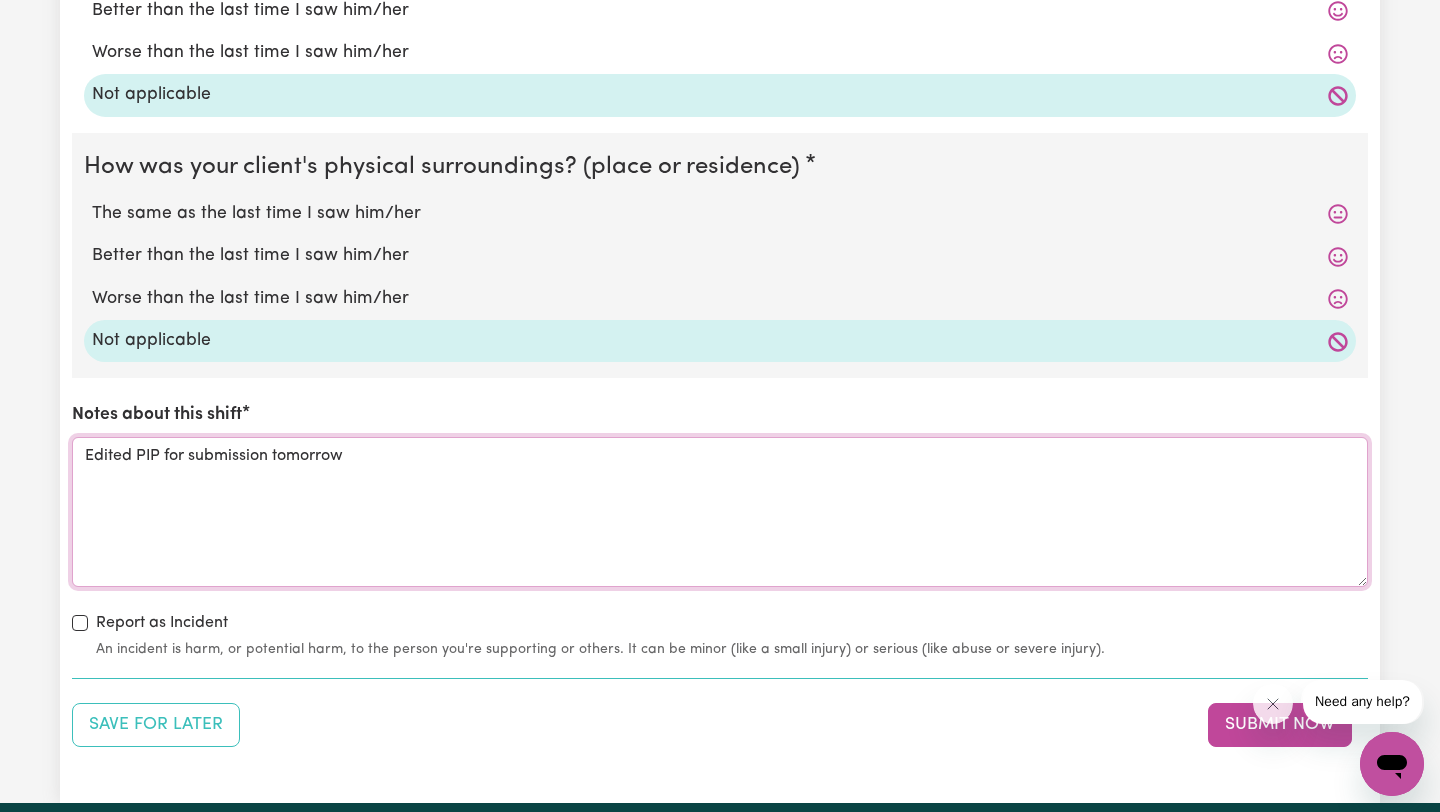 scroll, scrollTop: 1929, scrollLeft: 0, axis: vertical 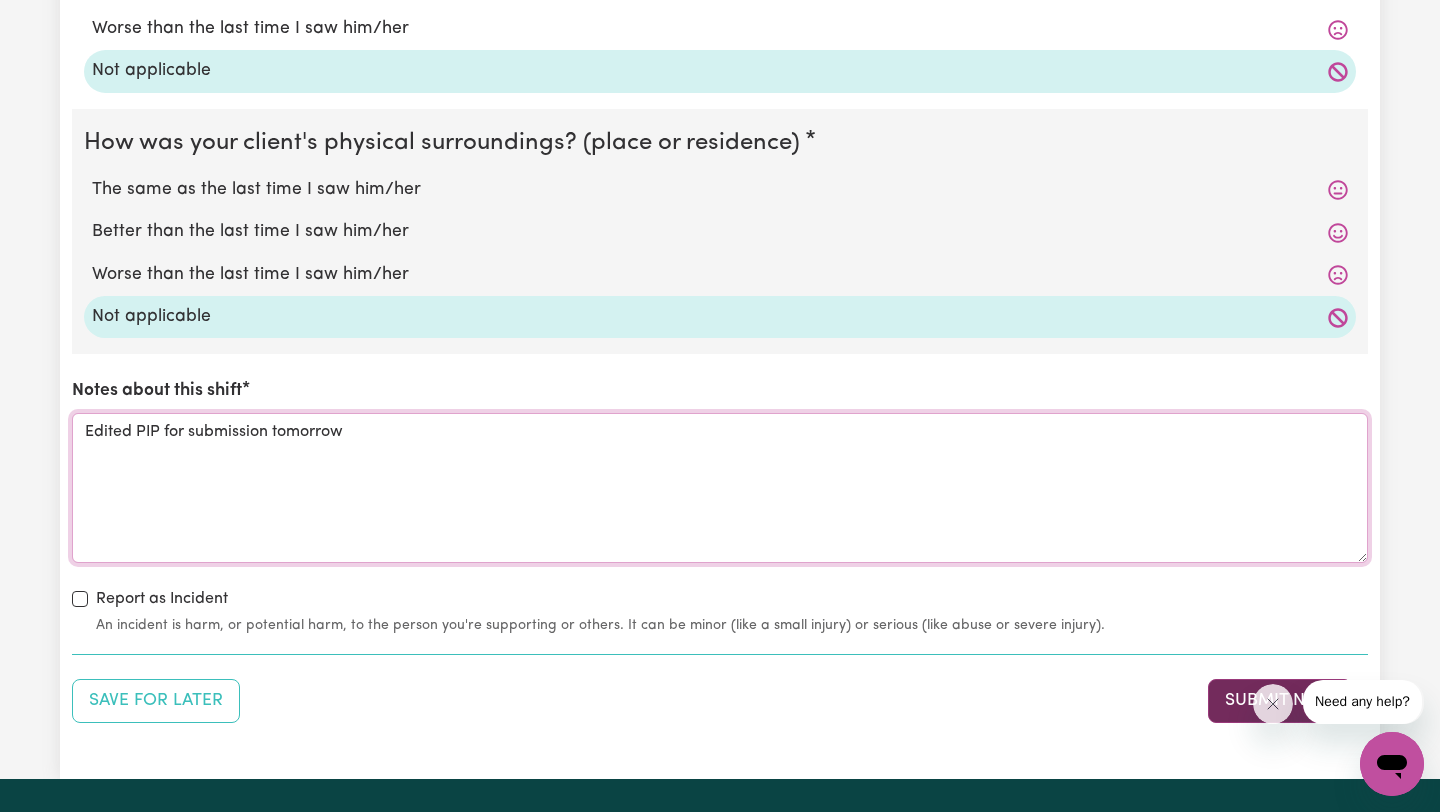 type on "Edited PIP for submission tomorrow" 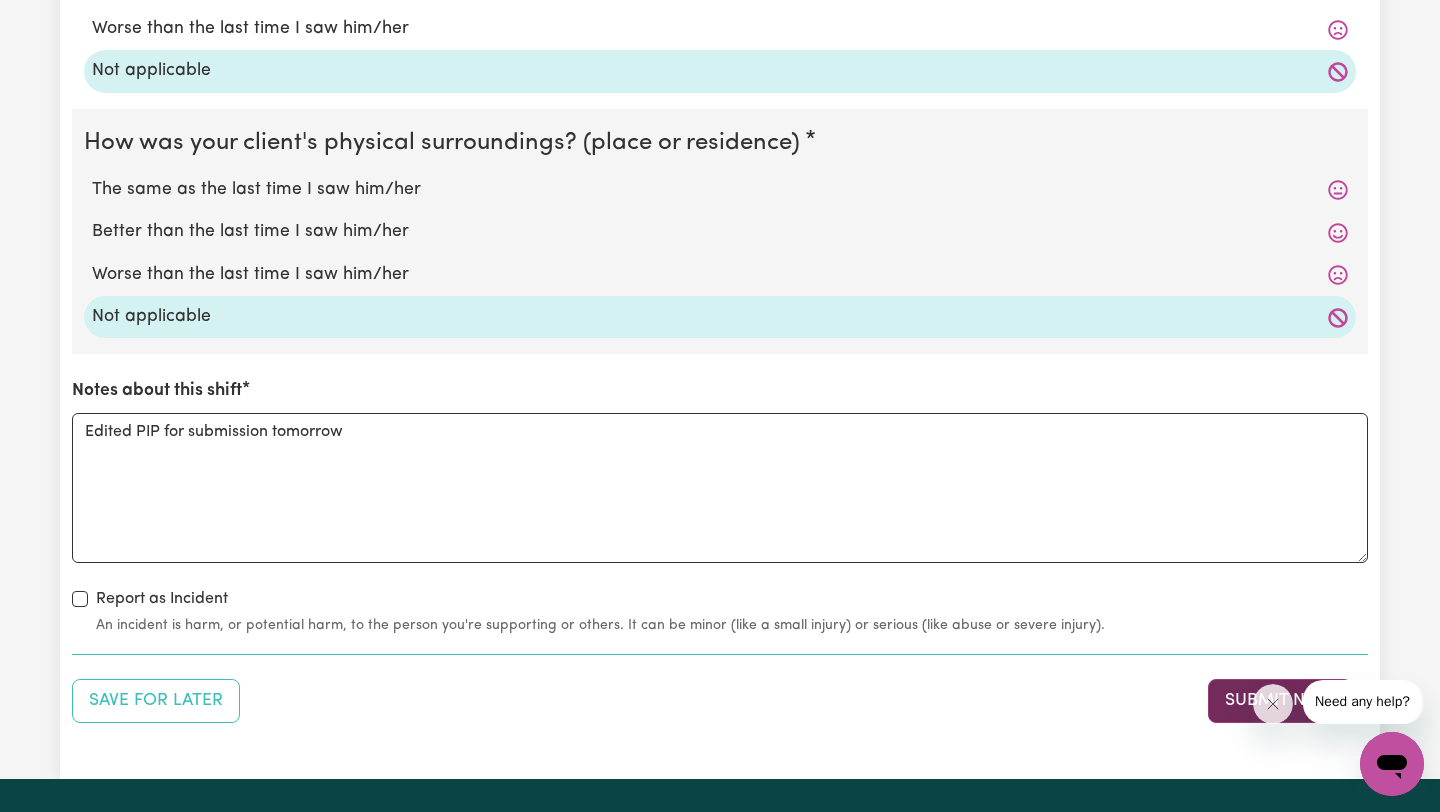 click on "Submit Now" at bounding box center [1280, 701] 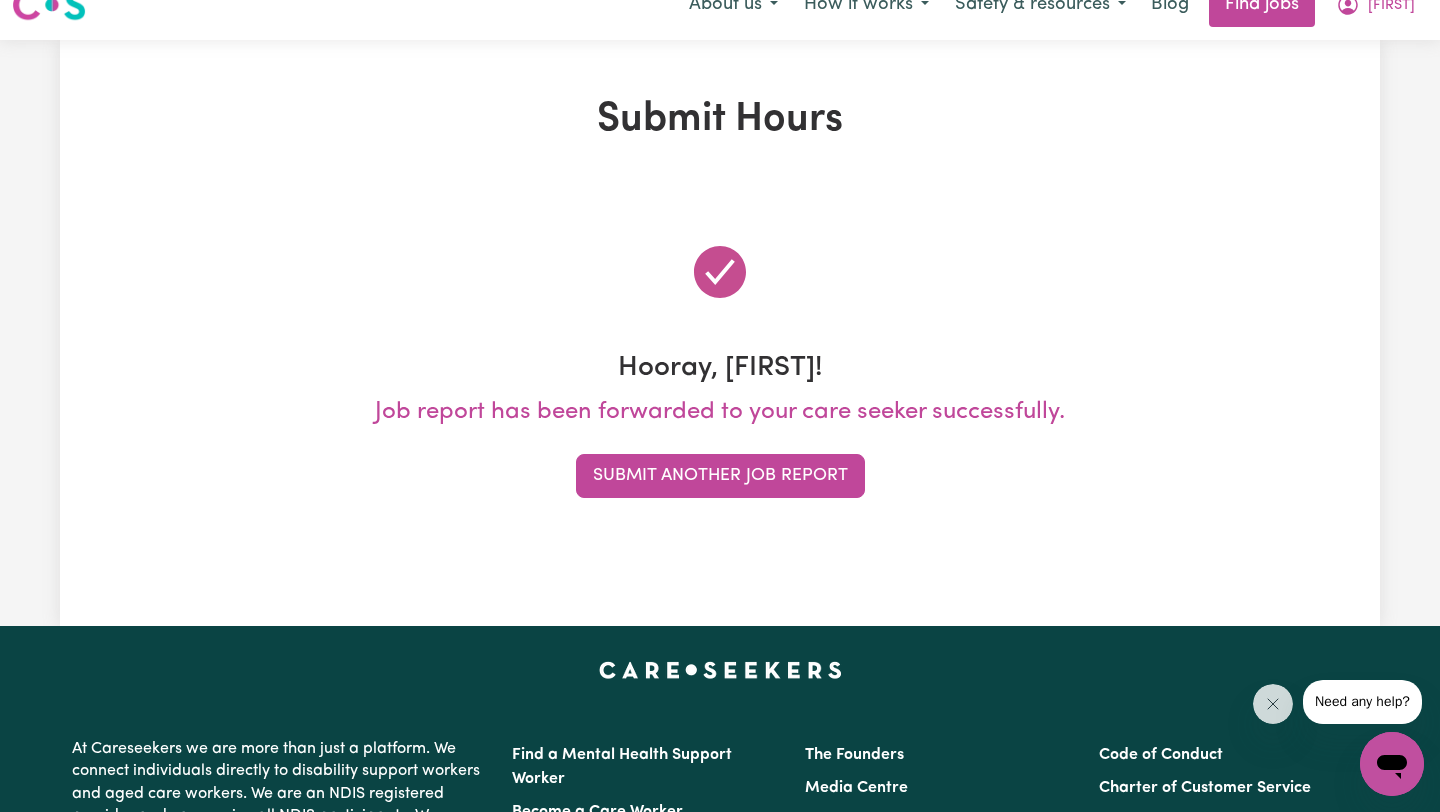 scroll, scrollTop: 0, scrollLeft: 0, axis: both 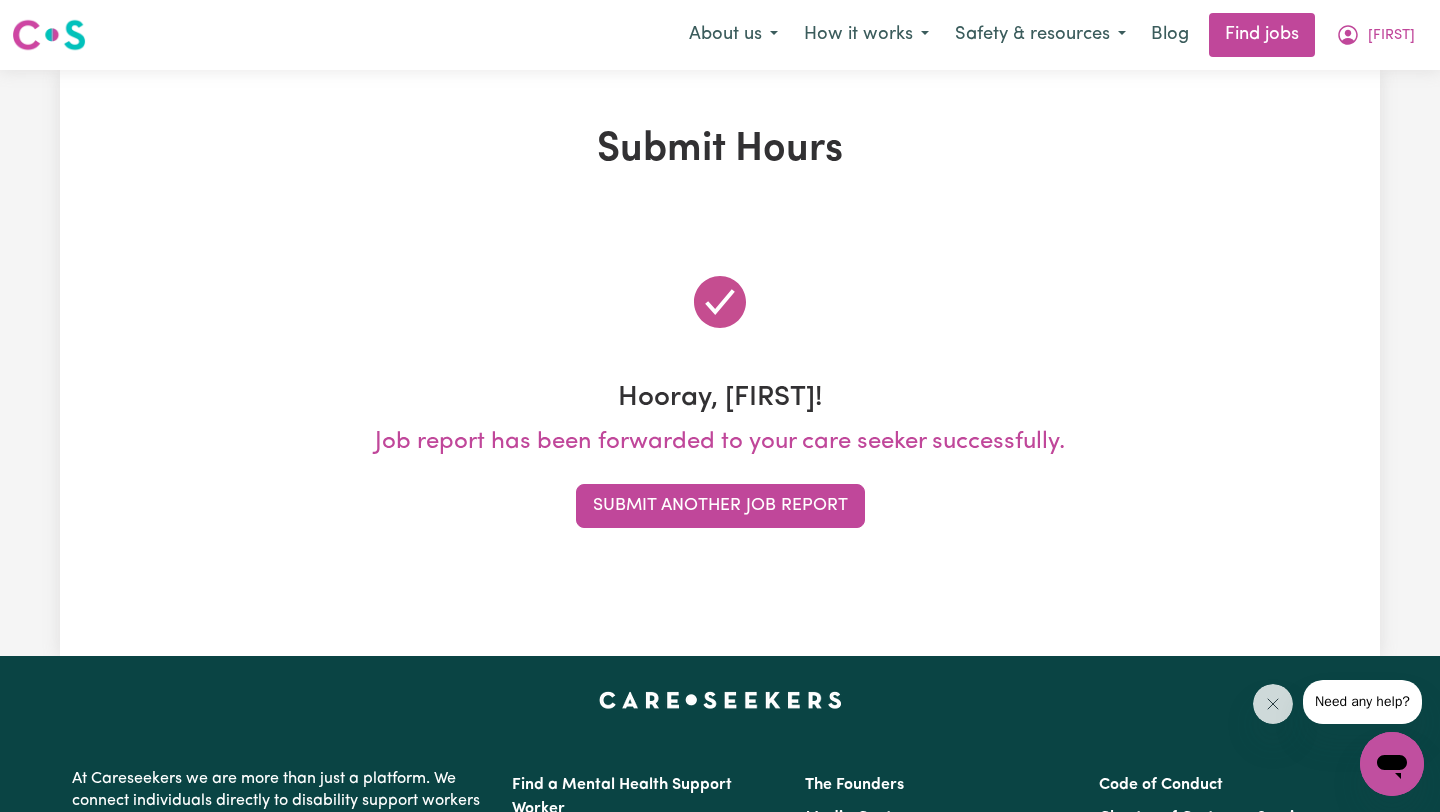 drag, startPoint x: 753, startPoint y: 507, endPoint x: 754, endPoint y: 561, distance: 54.00926 